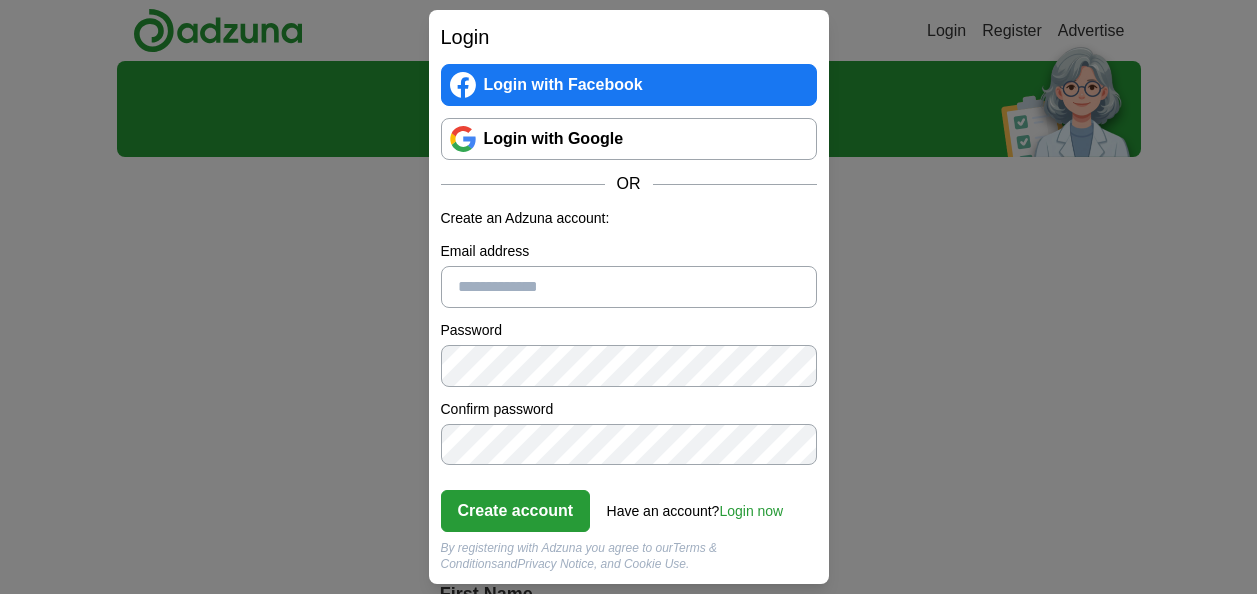 scroll, scrollTop: 0, scrollLeft: 0, axis: both 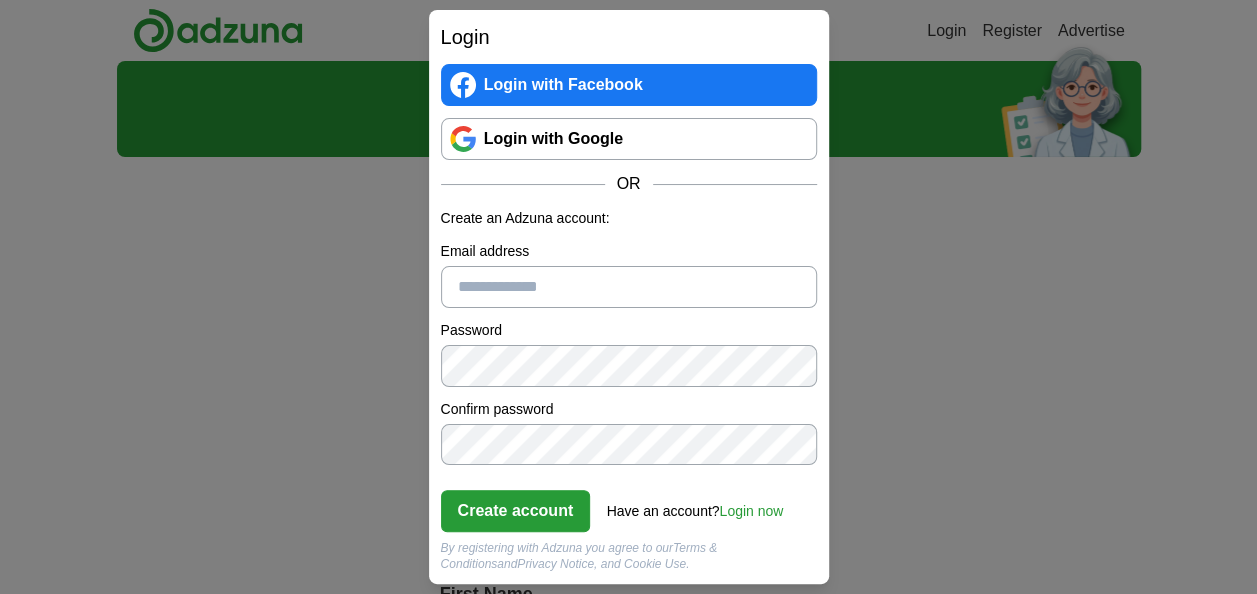 click on "Email address" at bounding box center (629, 287) 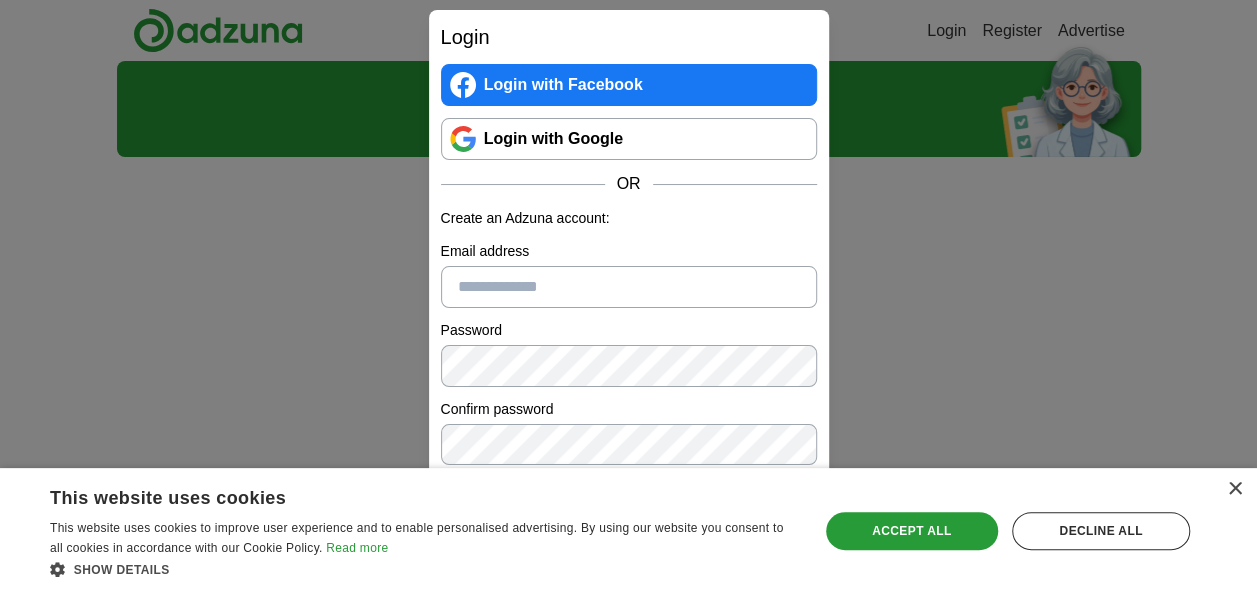 type on "**********" 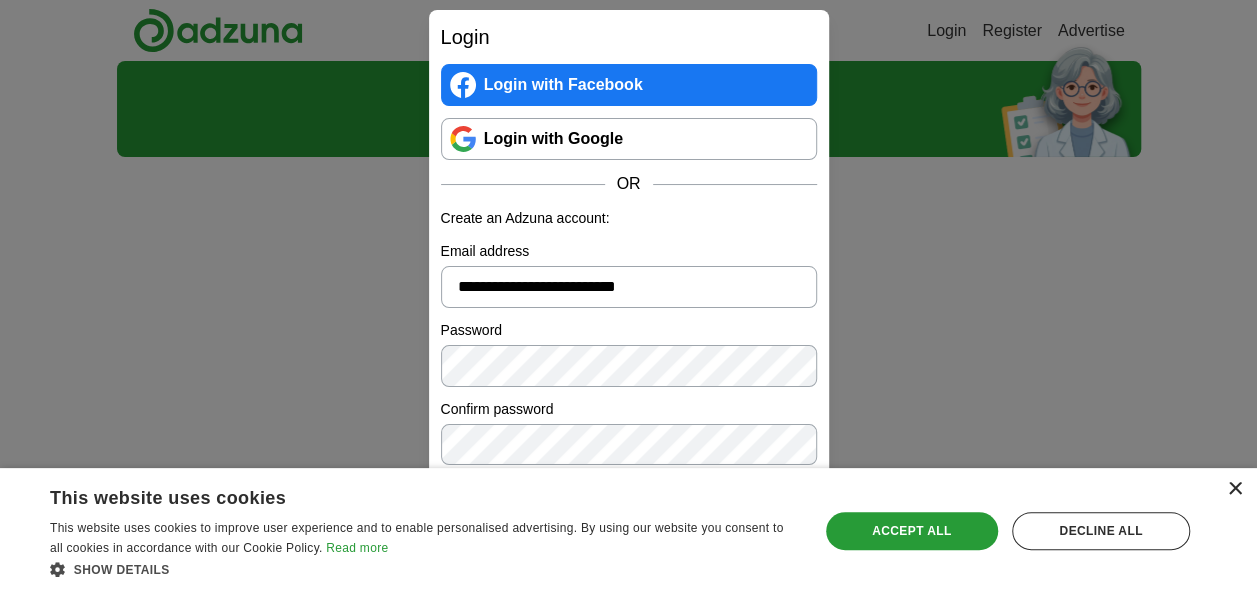 click on "×" at bounding box center (1234, 489) 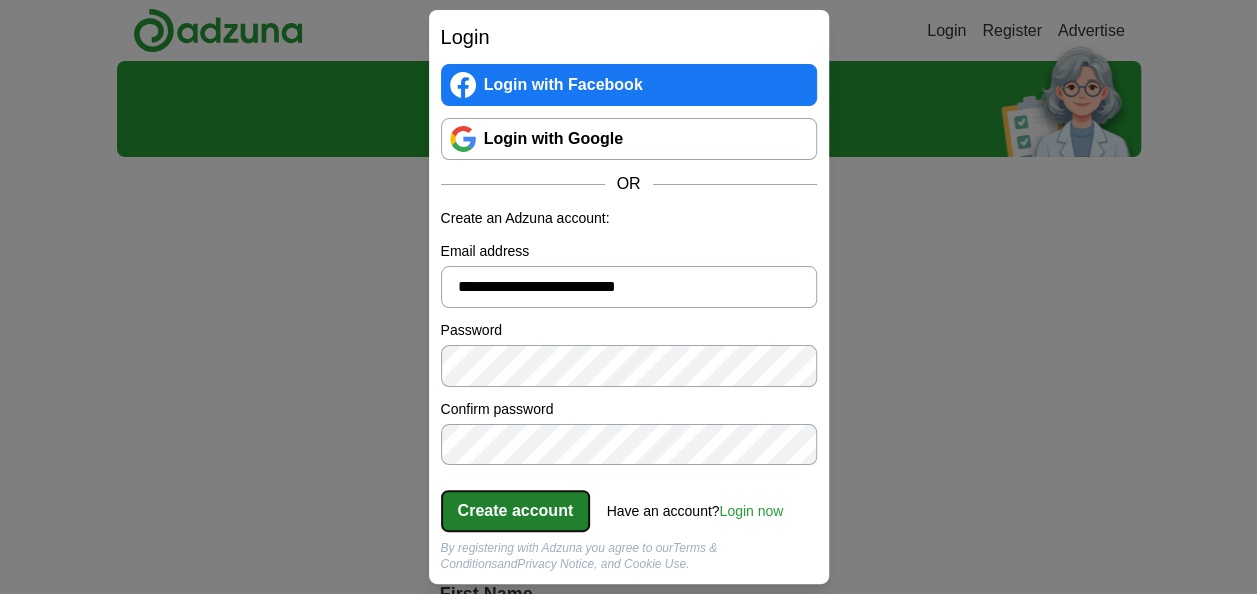 click on "Create account" at bounding box center (516, 511) 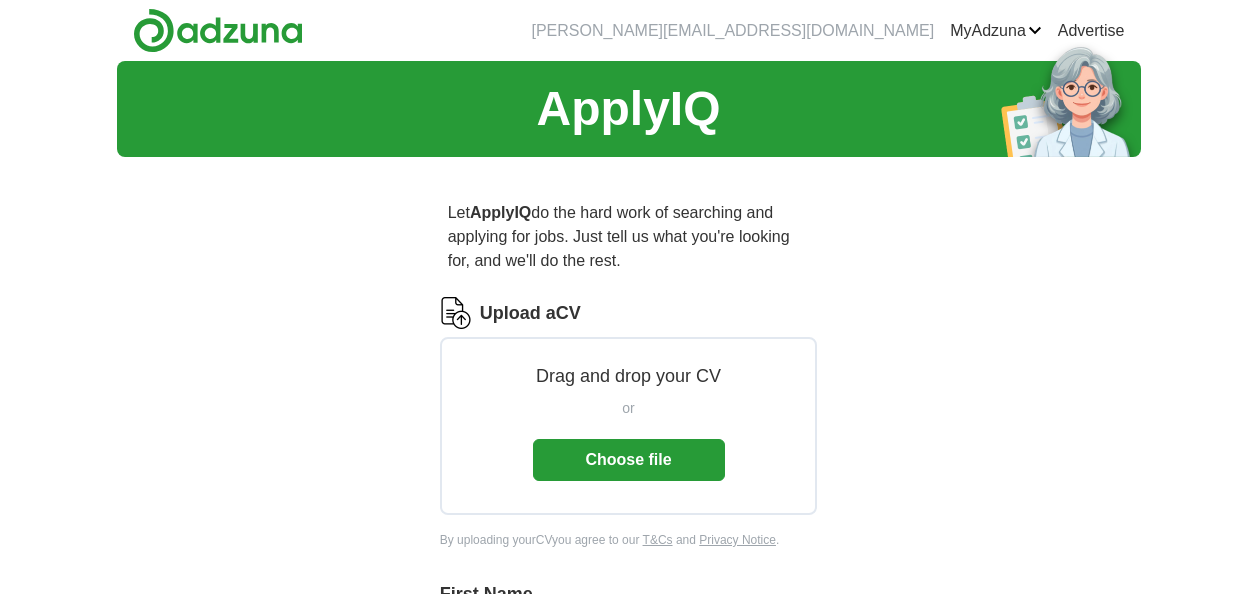 scroll, scrollTop: 0, scrollLeft: 0, axis: both 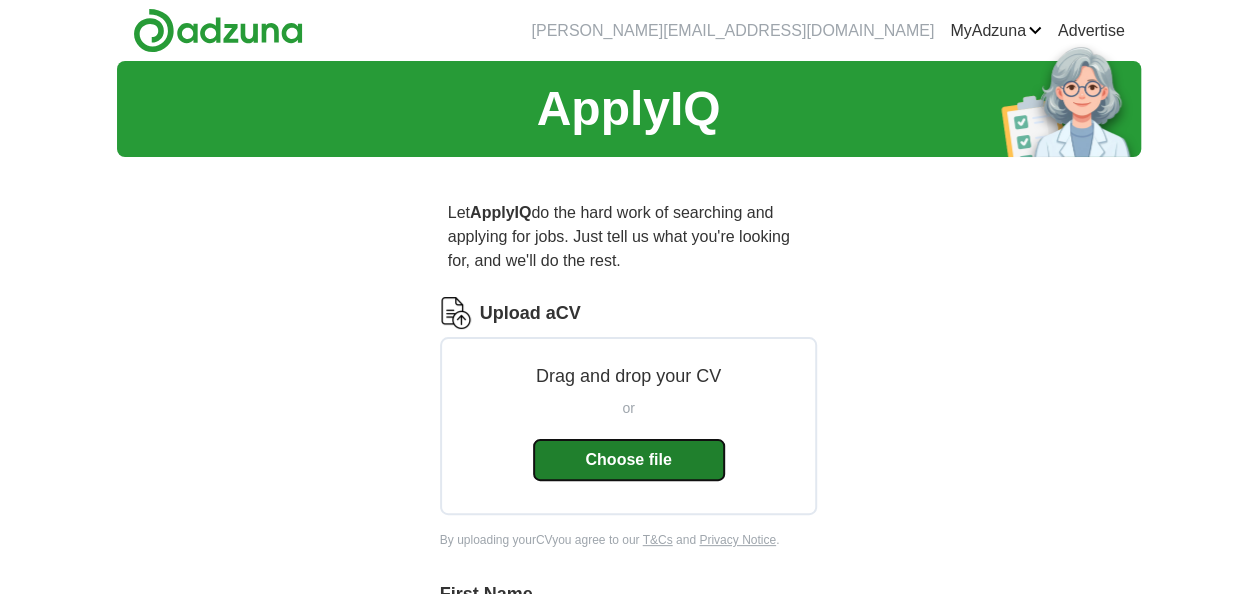 click on "Choose file" at bounding box center (629, 460) 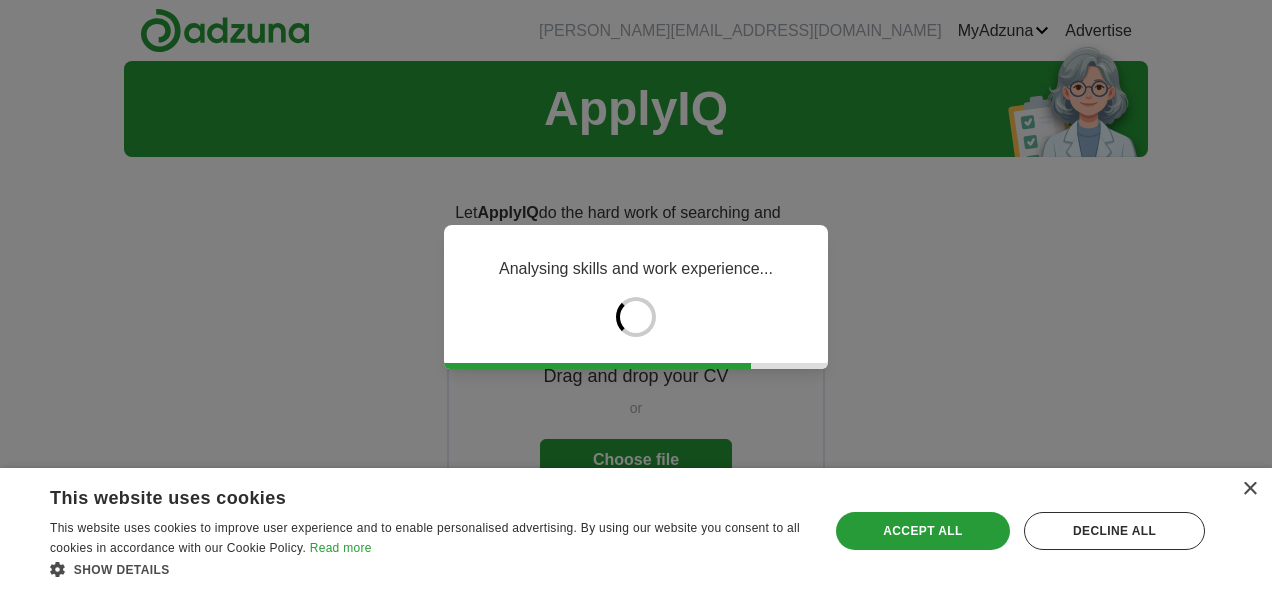 click on "Analysing skills and work experience..." at bounding box center [636, 297] 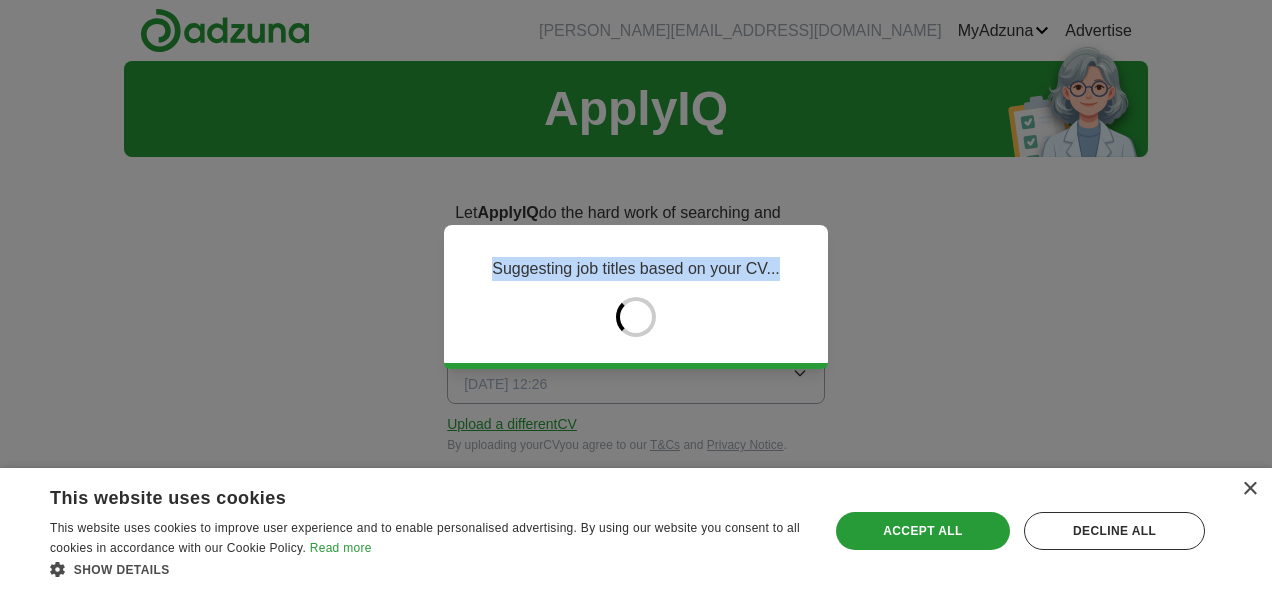 type on "*****" 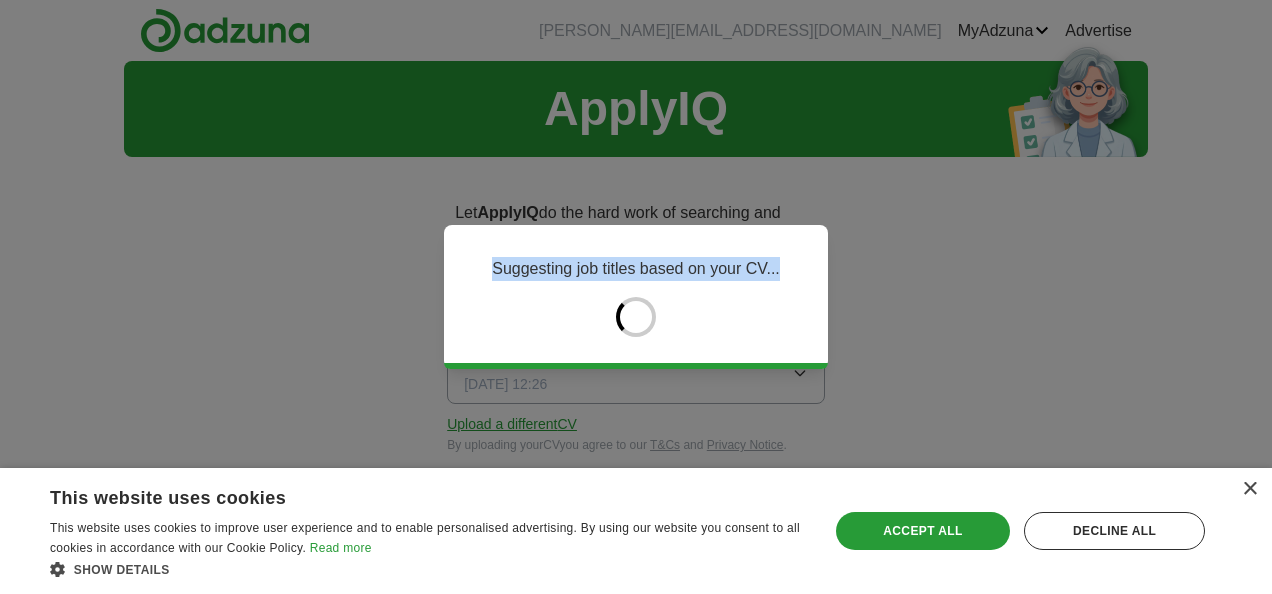 type on "*******" 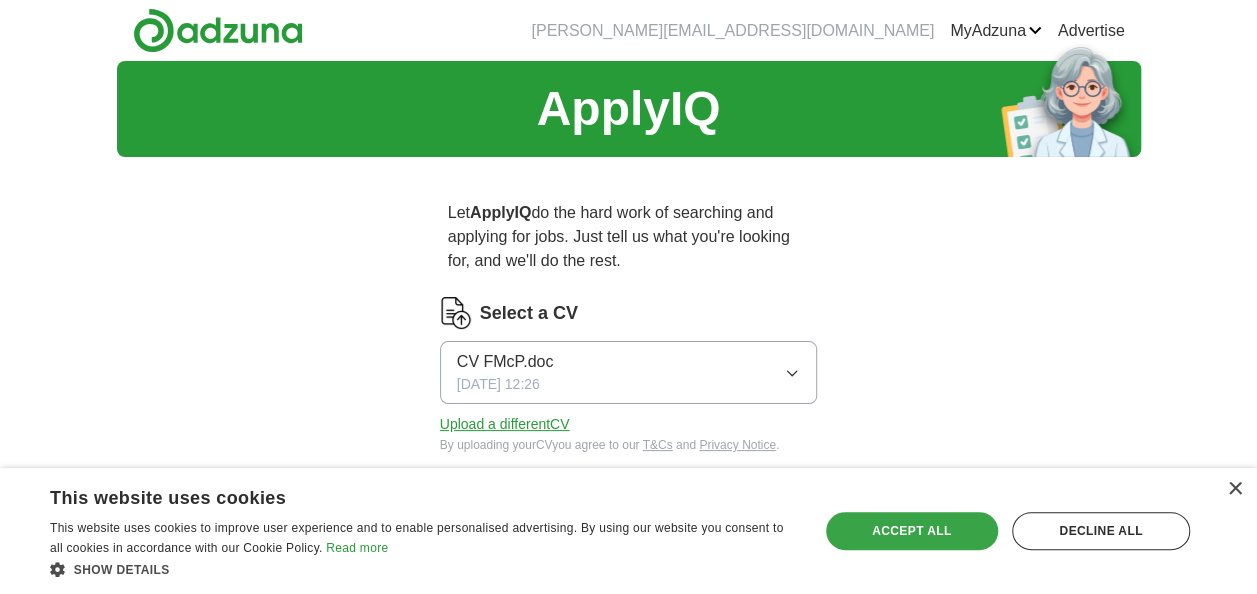 click on "Accept all" at bounding box center (912, 531) 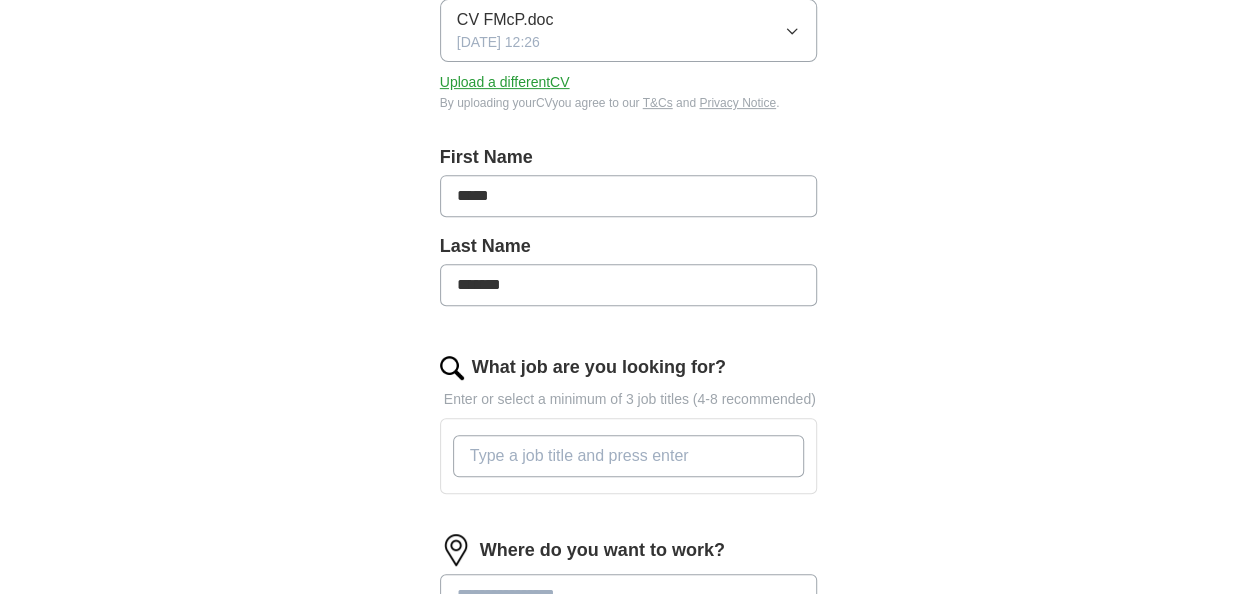 scroll, scrollTop: 360, scrollLeft: 0, axis: vertical 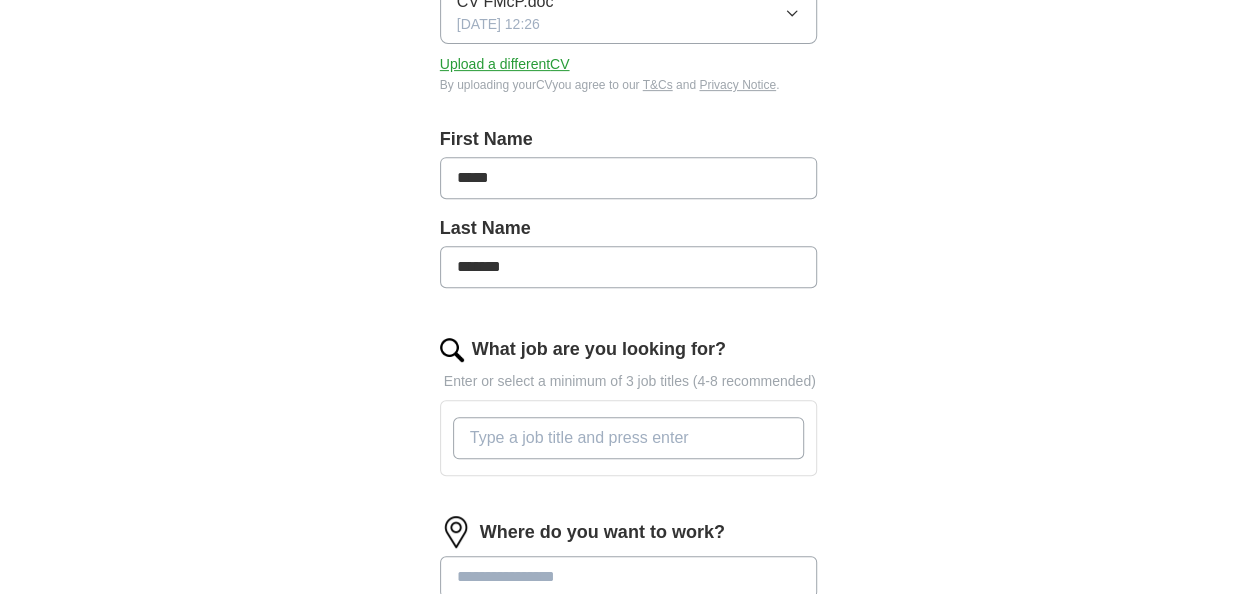 click on "What job are you looking for?" at bounding box center [629, 438] 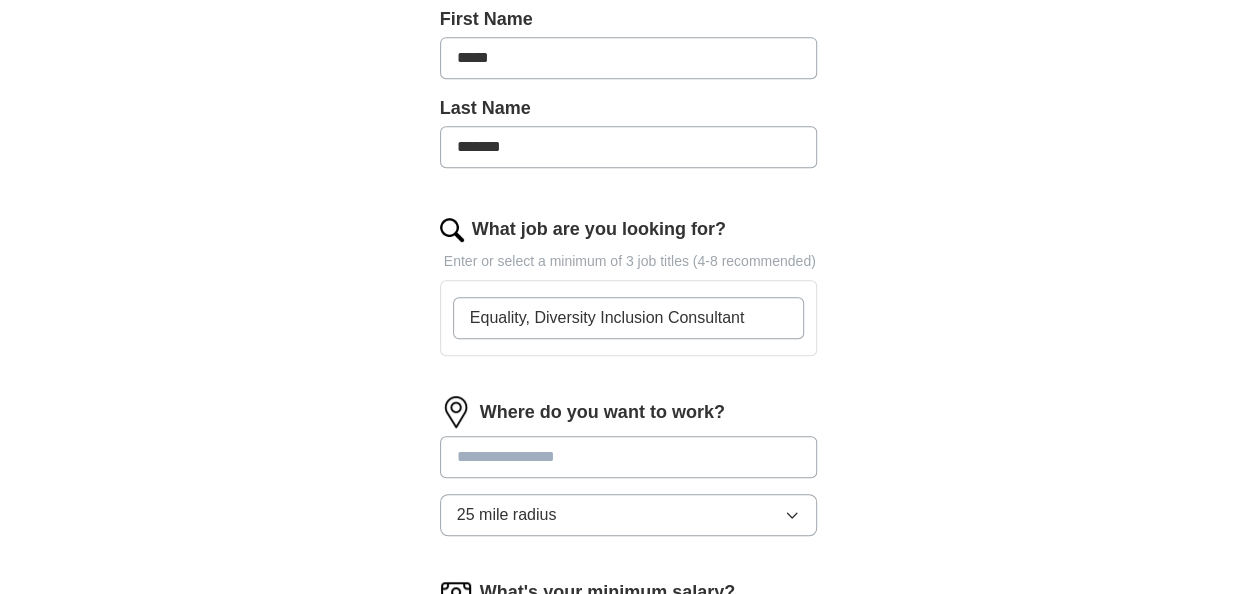scroll, scrollTop: 520, scrollLeft: 0, axis: vertical 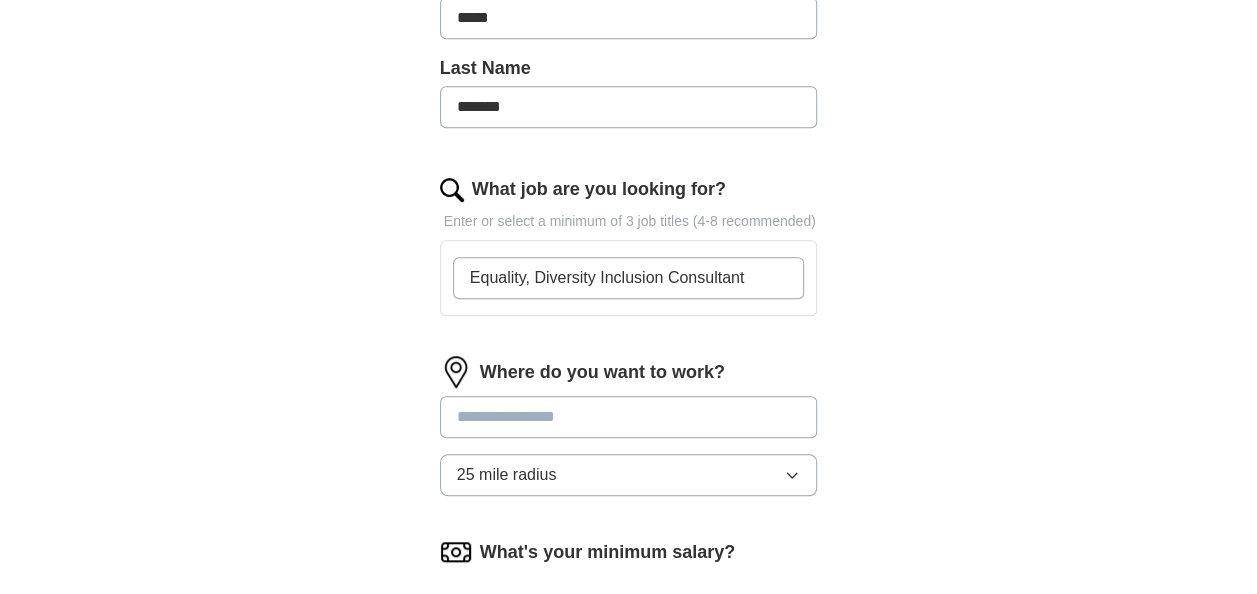 type on "Equality, Diversity Inclusion Consultant" 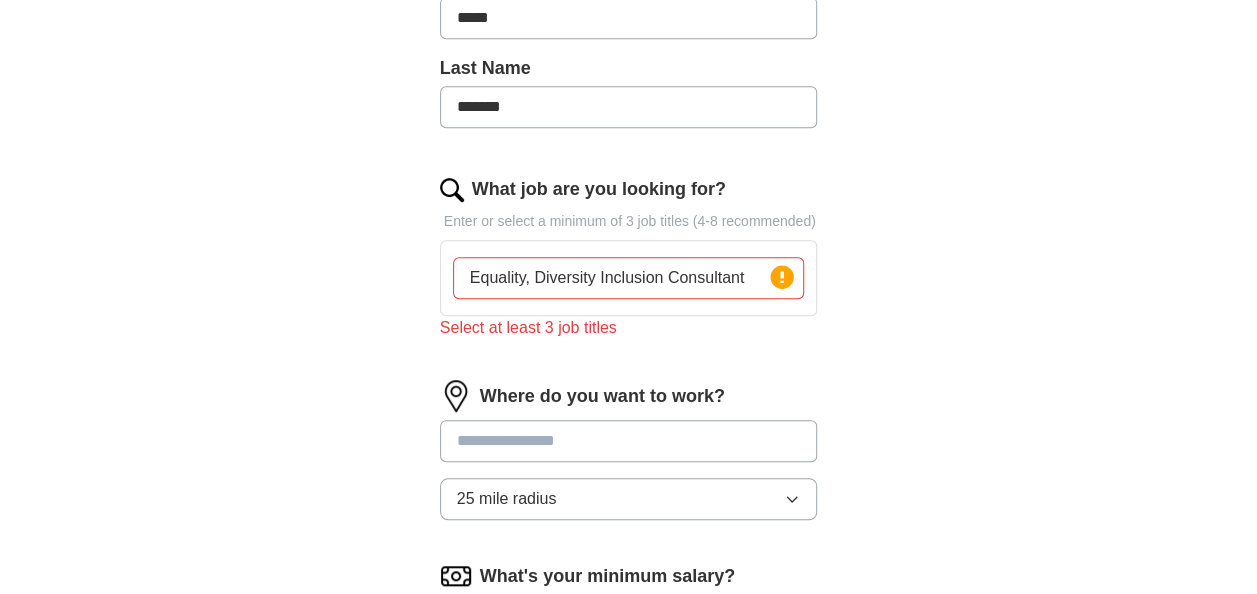 click on "Where do you want to work? 25 mile radius" at bounding box center [629, 458] 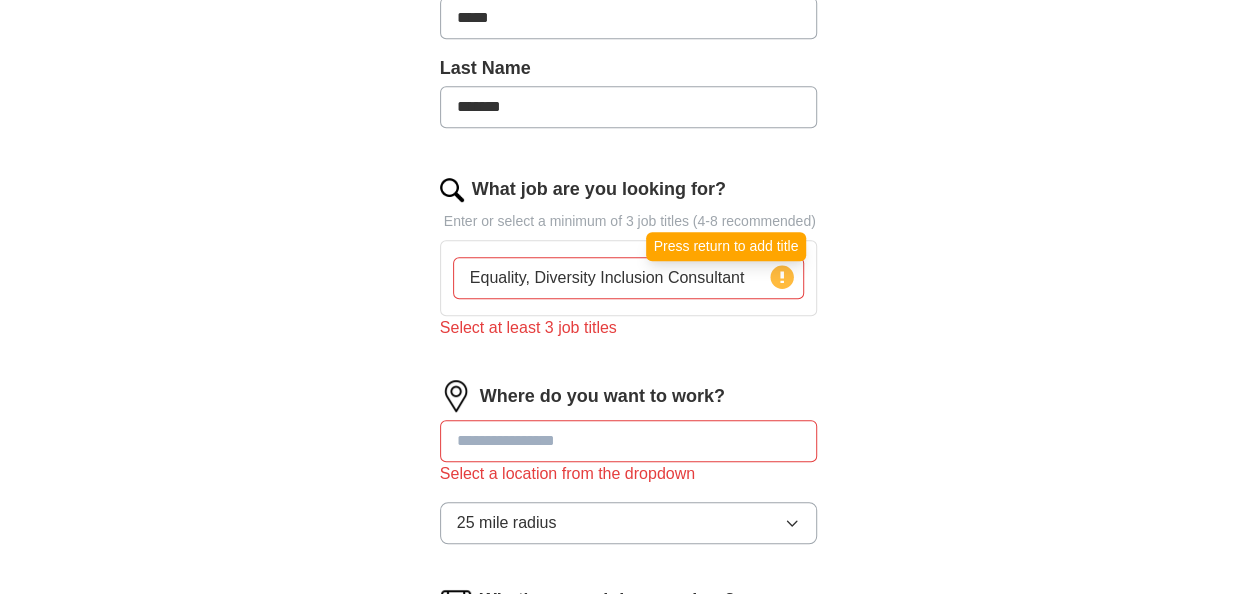 click 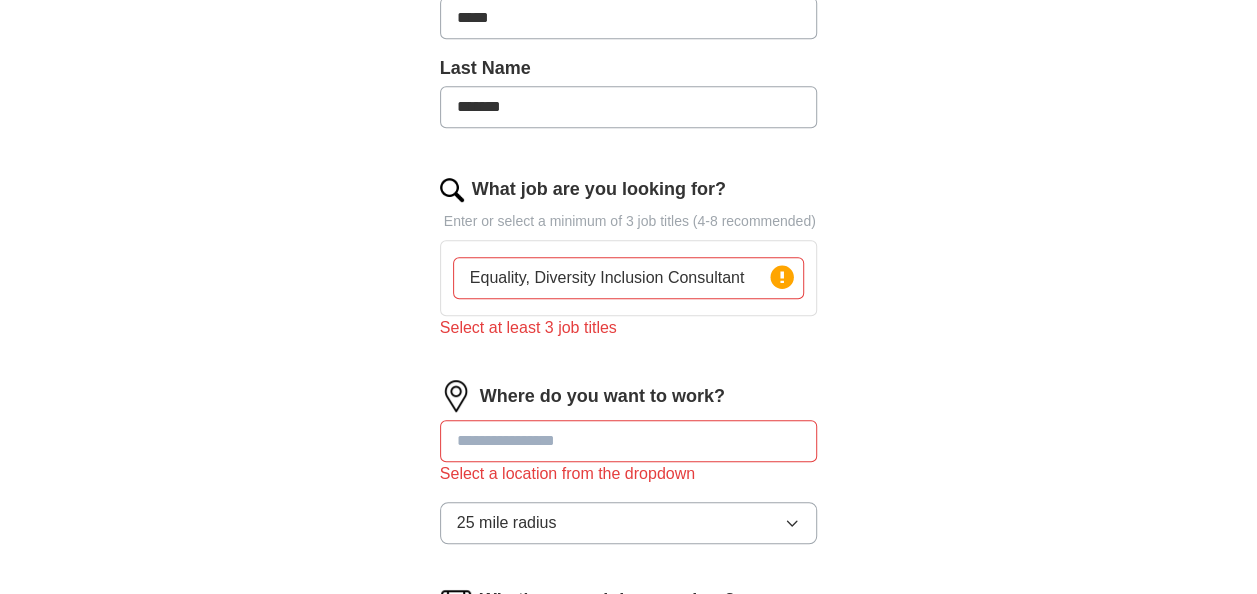 click on "Select at least 3 job titles" at bounding box center [629, 328] 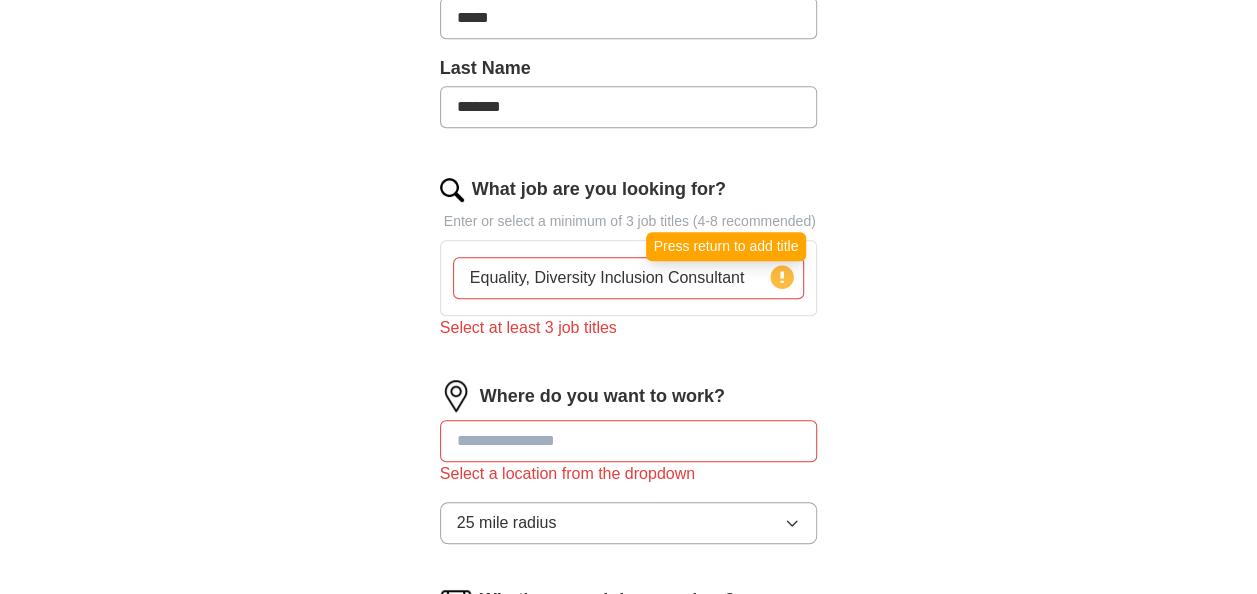 click 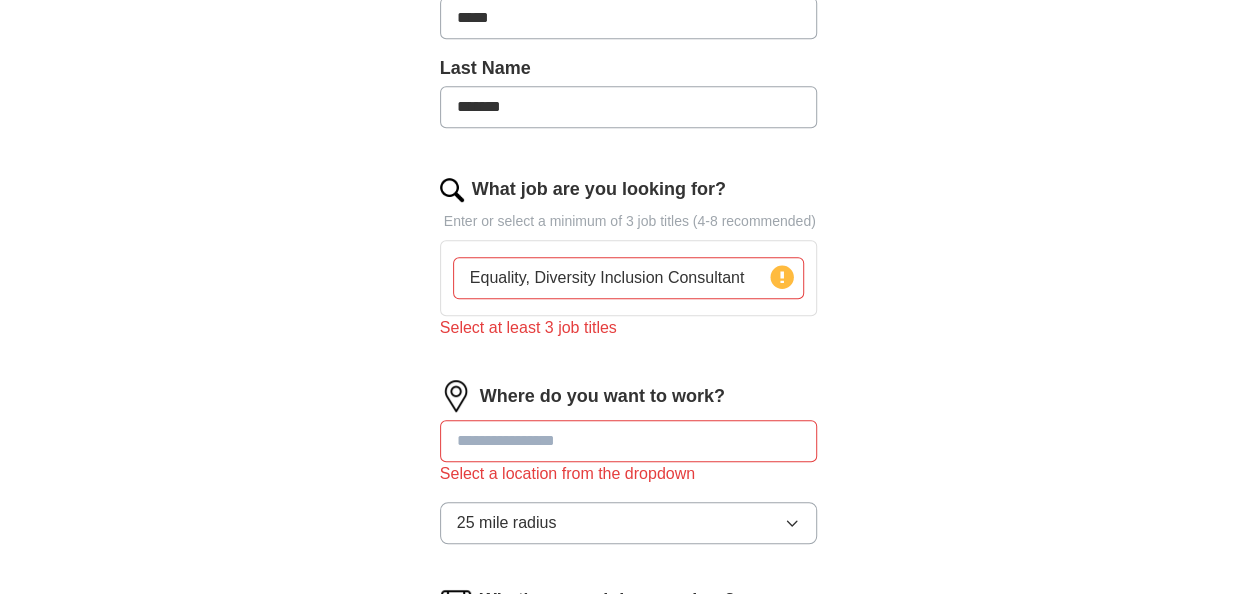 click 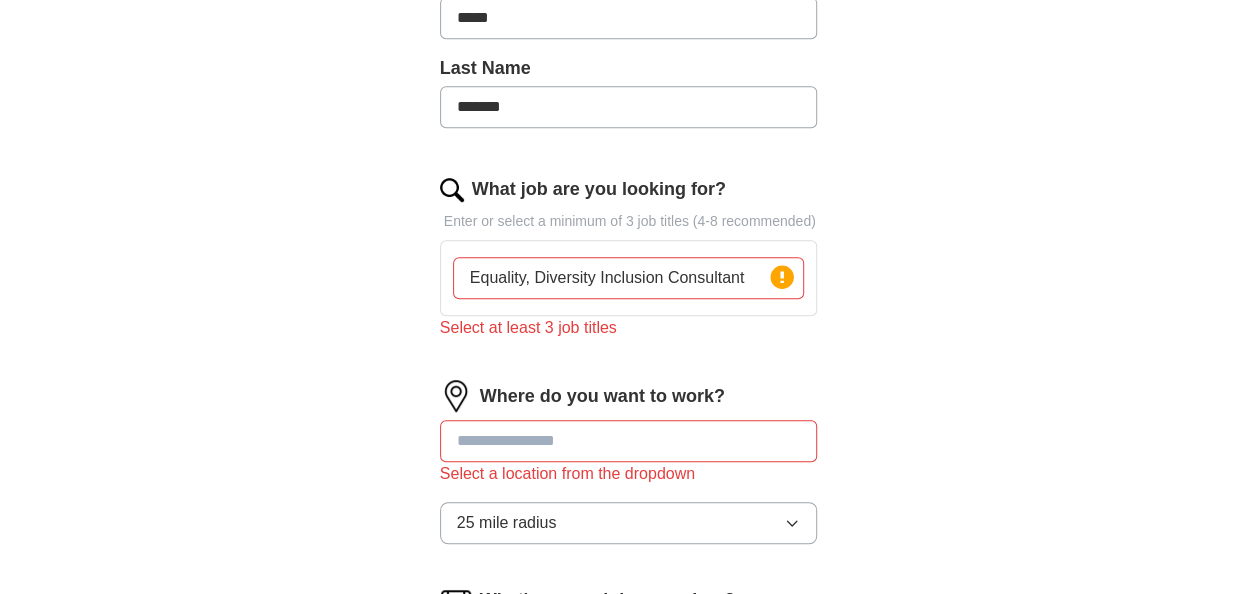 click on "Select at least 3 job titles" at bounding box center (629, 328) 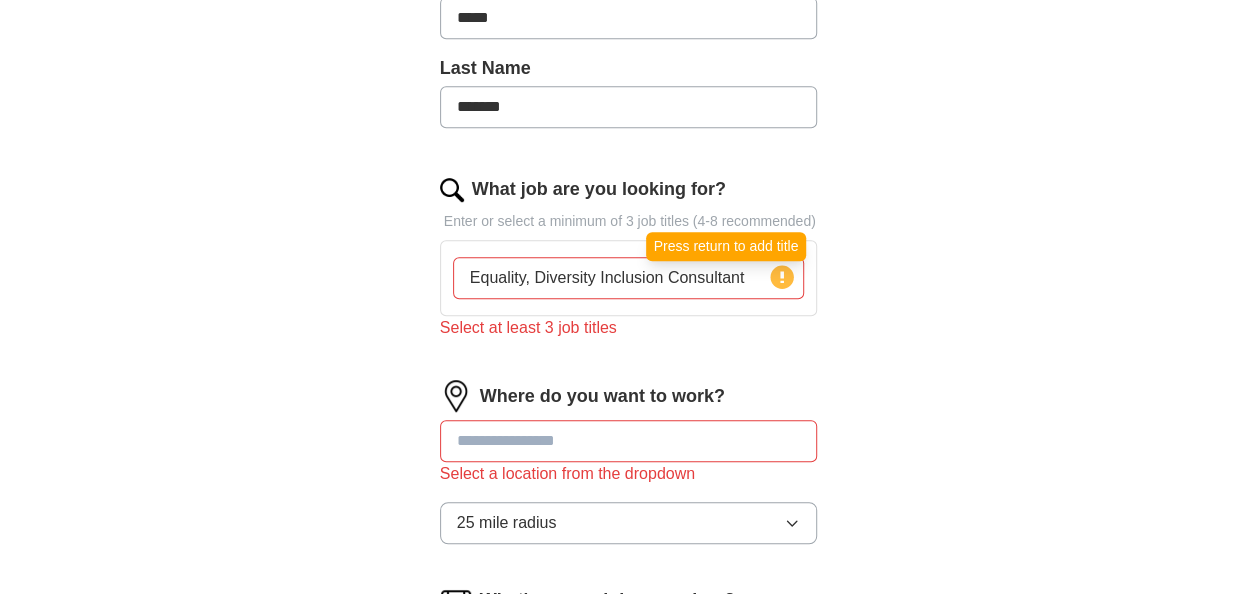 click 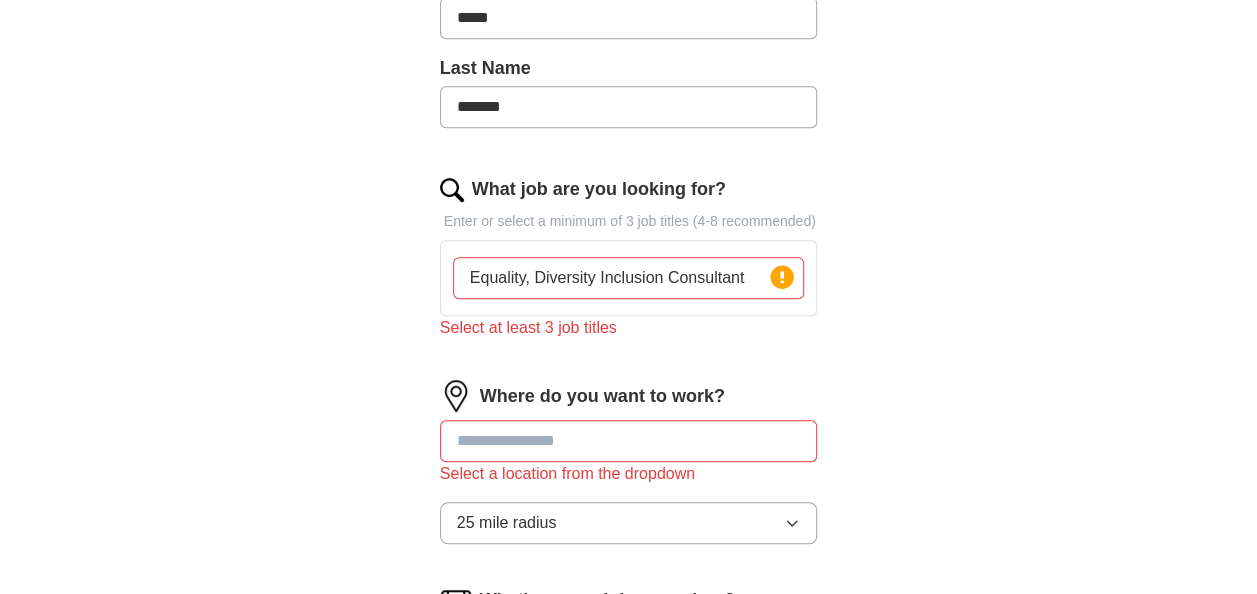 click on "Enter or select a minimum of 3 job titles (4-8 recommended)" at bounding box center [629, 221] 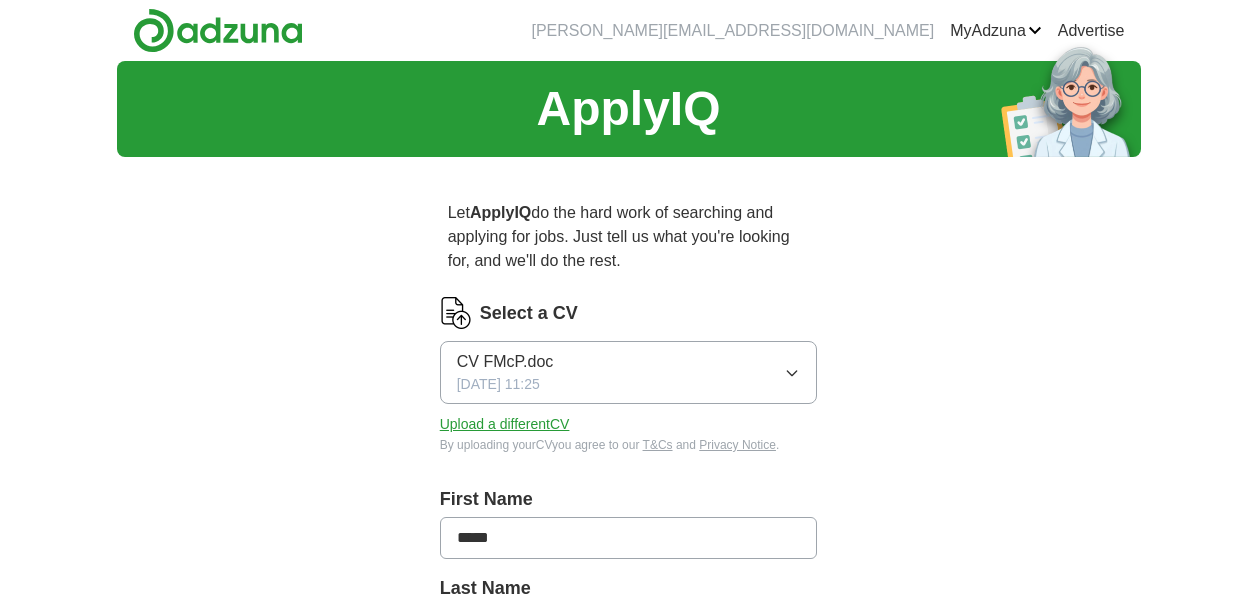 scroll, scrollTop: 520, scrollLeft: 0, axis: vertical 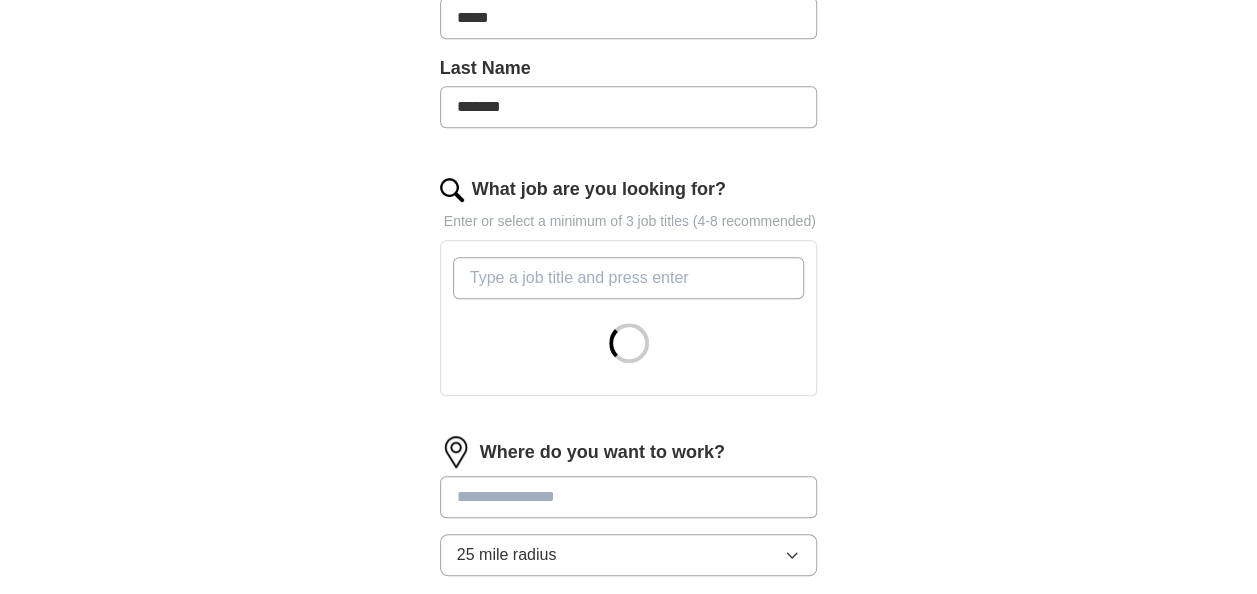 click on "What job are you looking for?" at bounding box center (629, 278) 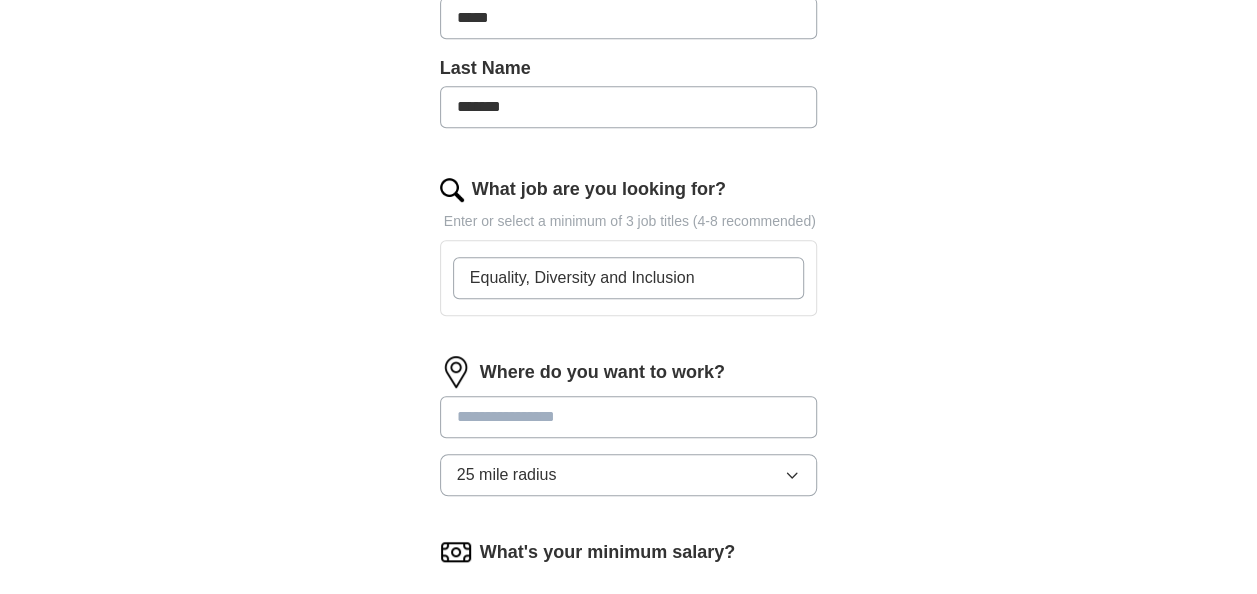 type on "Equality, Diversity and Inclusion" 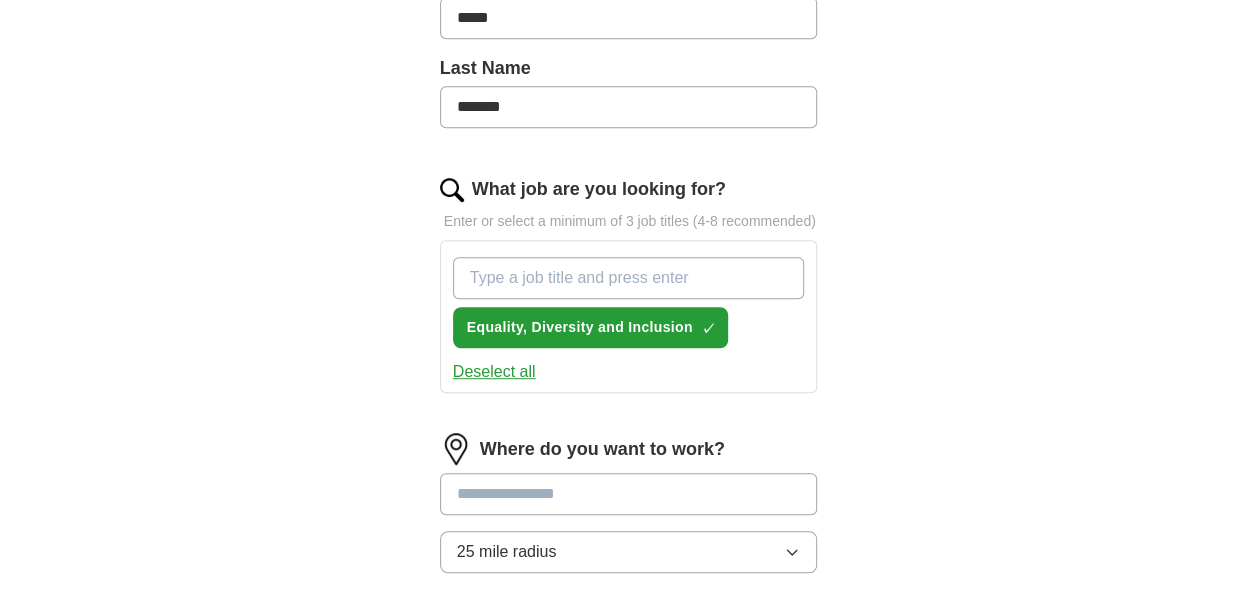 click on "What job are you looking for?" at bounding box center (629, 278) 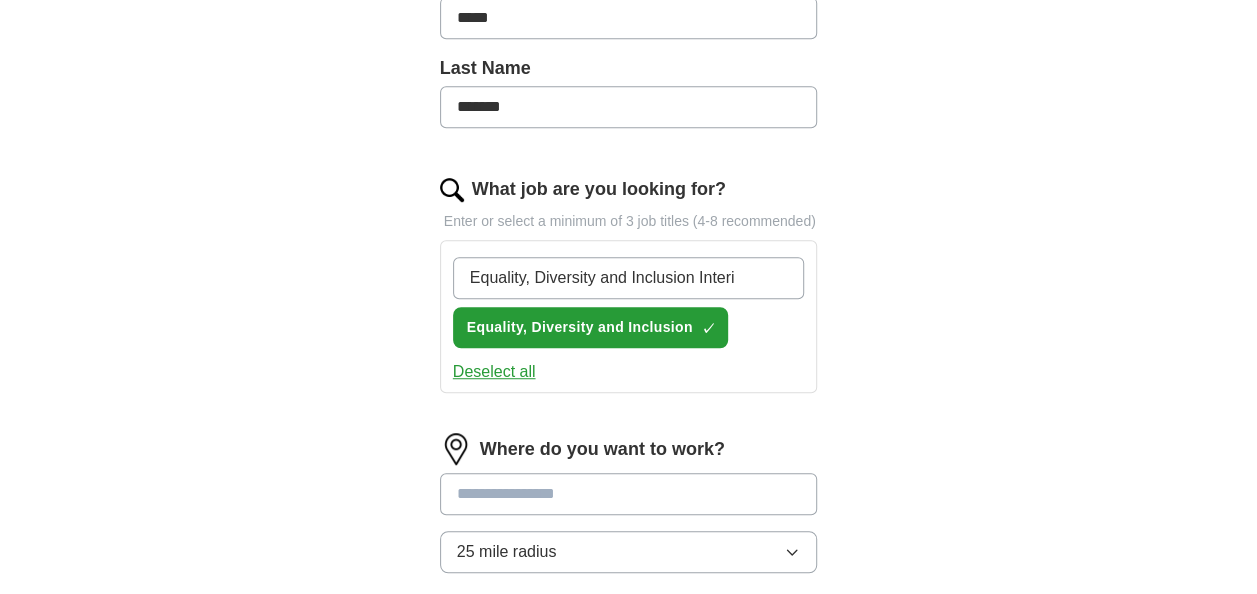 type on "Equality, Diversity and Inclusion Interim" 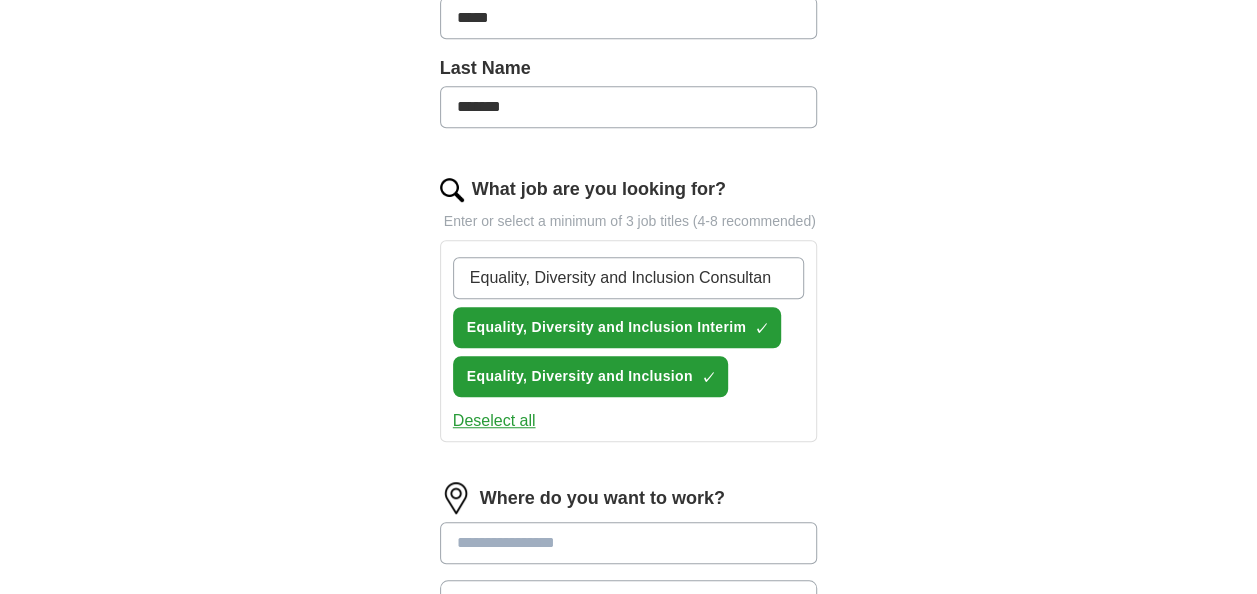 type on "Equality, Diversity and Inclusion Consultant" 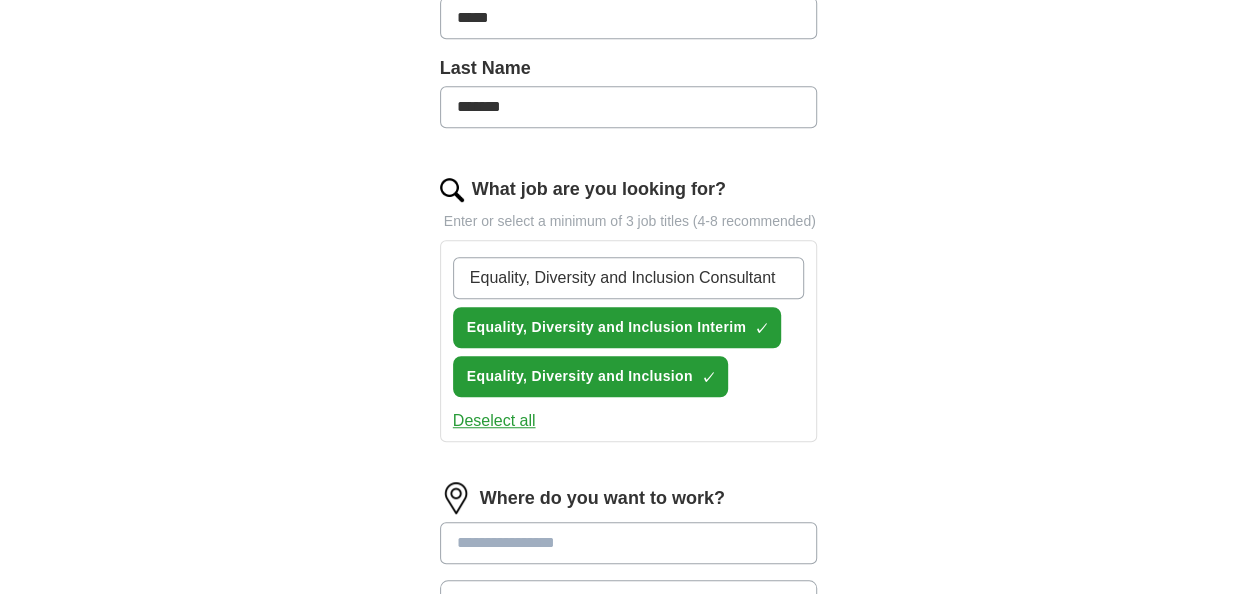 type 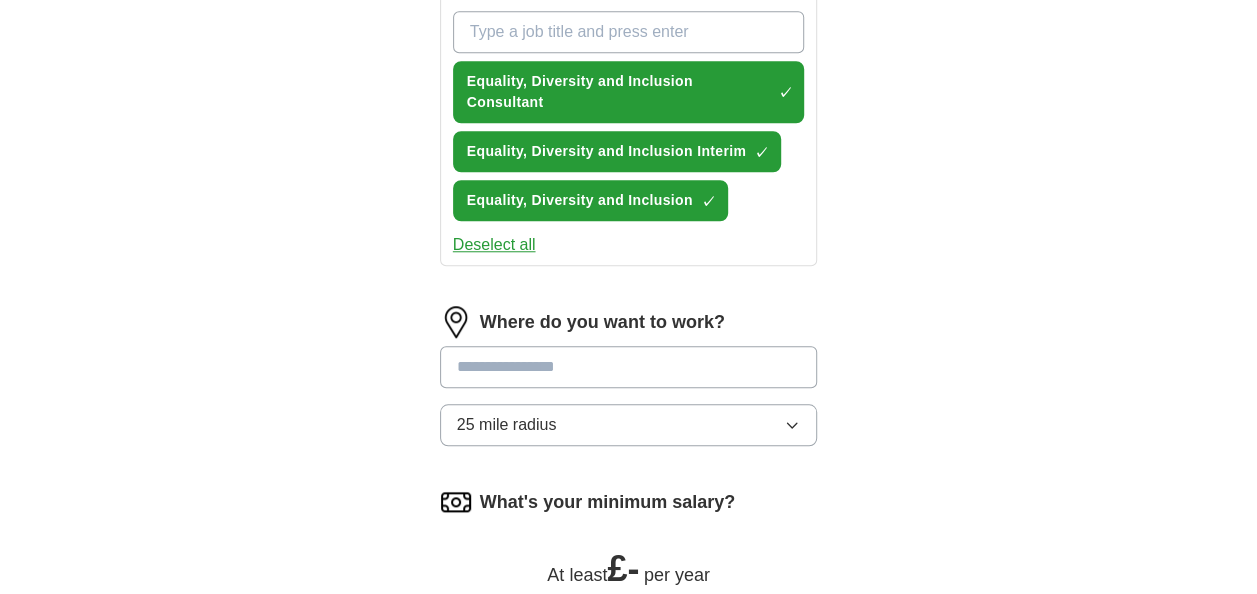 scroll, scrollTop: 800, scrollLeft: 0, axis: vertical 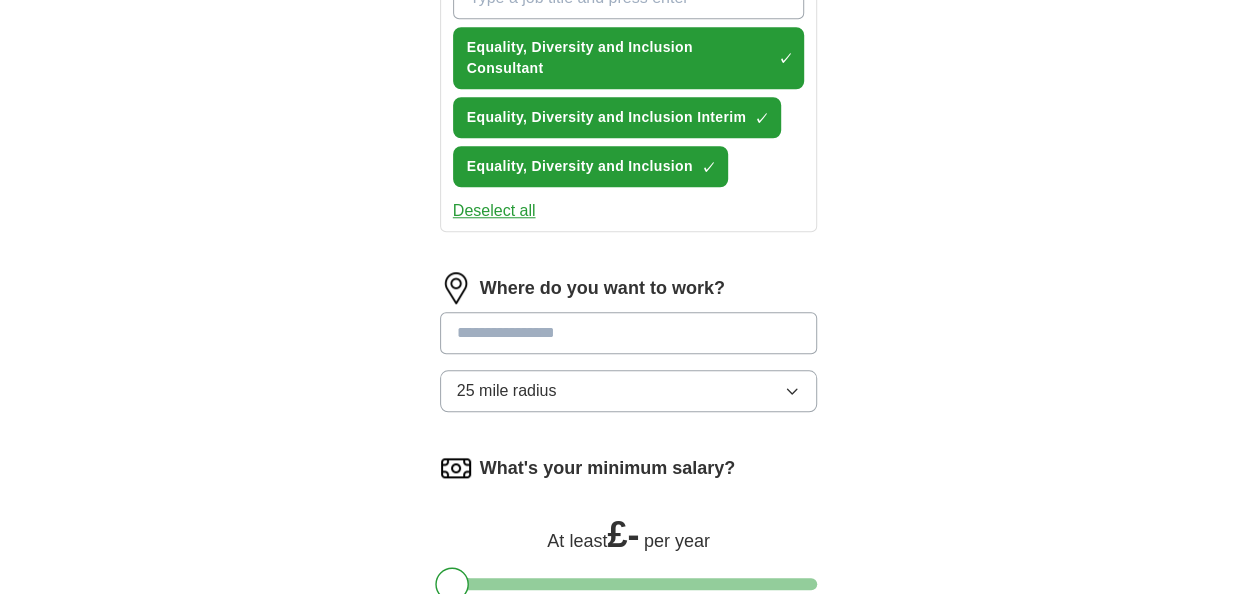 click at bounding box center [629, 333] 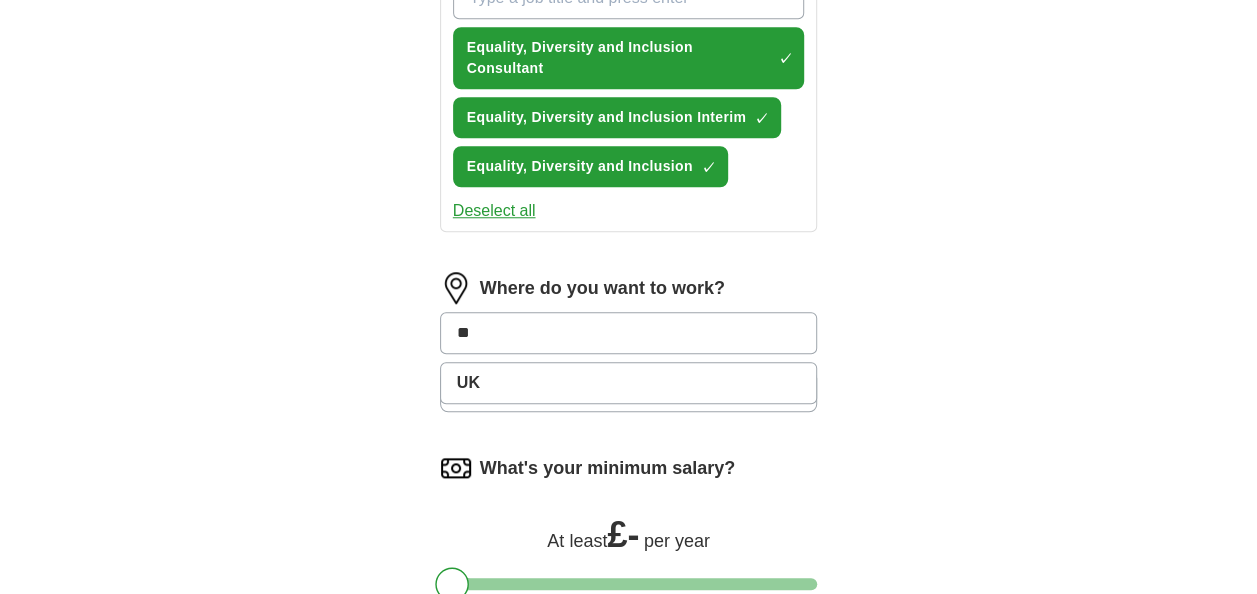 type on "**" 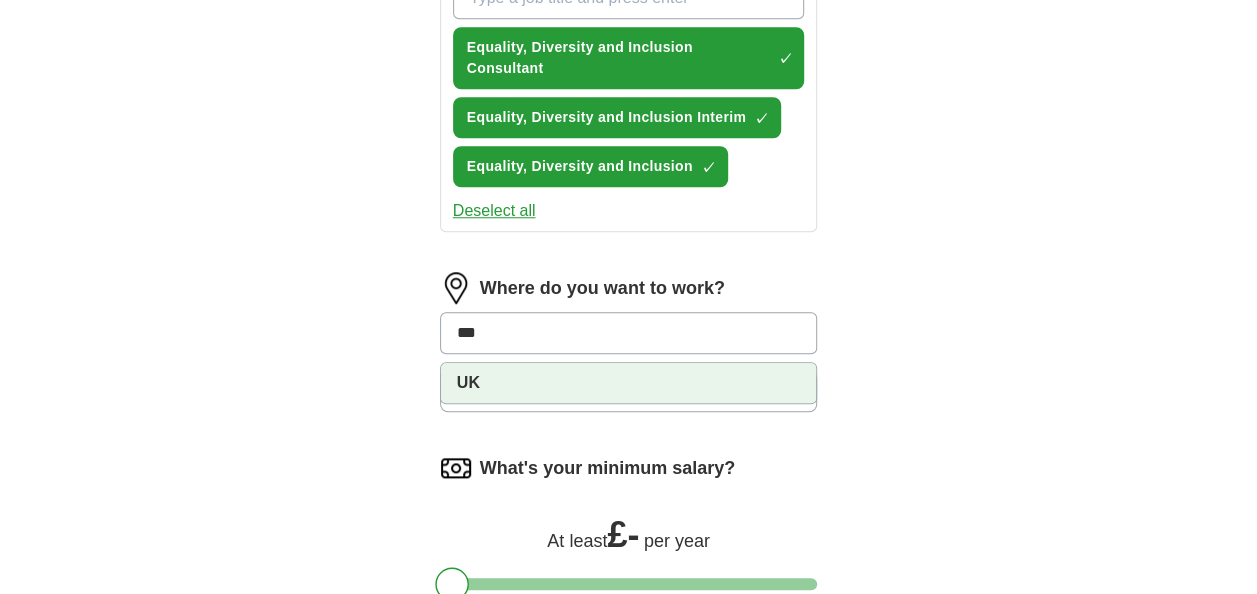 click on "UK" at bounding box center (468, 382) 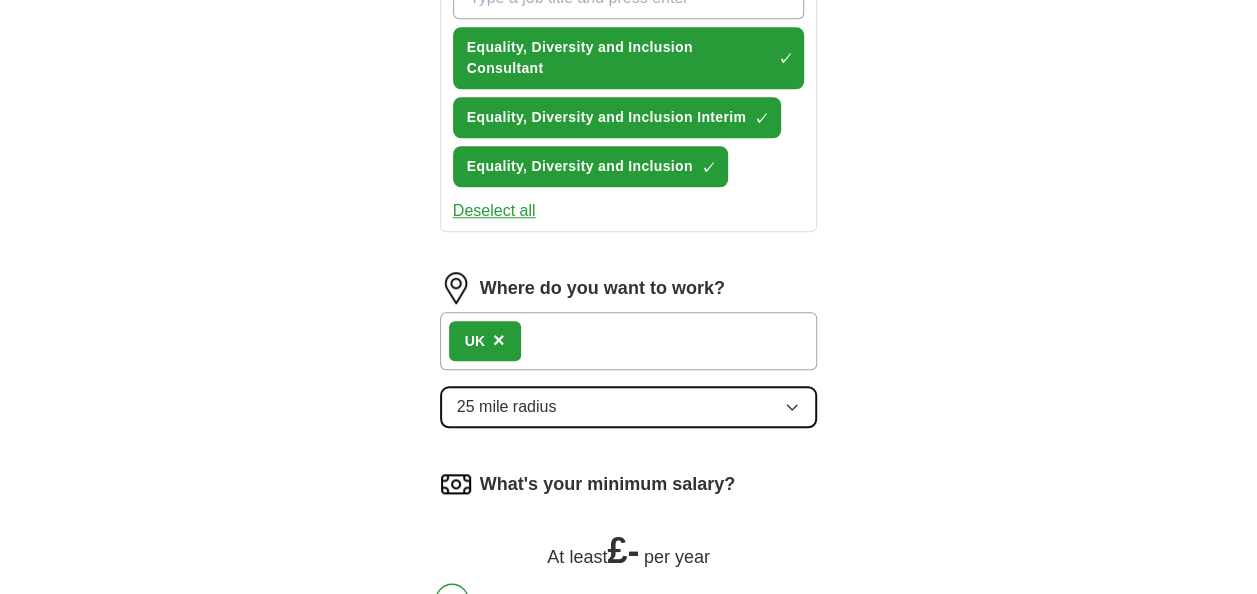 click 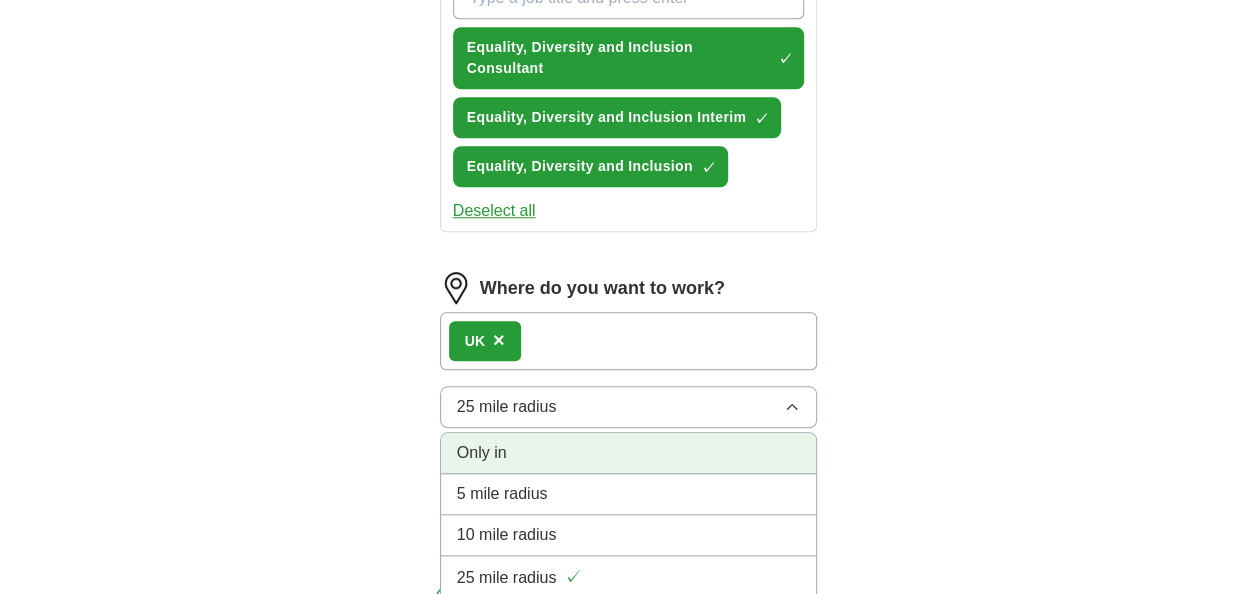 click on "Only in" at bounding box center (629, 453) 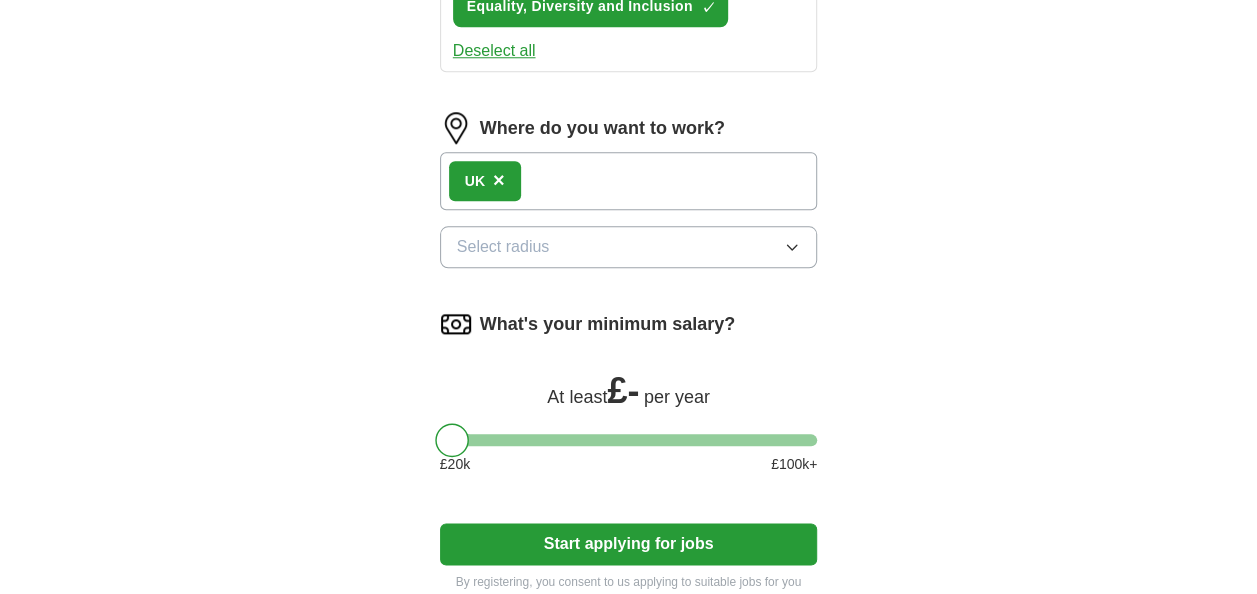 scroll, scrollTop: 1000, scrollLeft: 0, axis: vertical 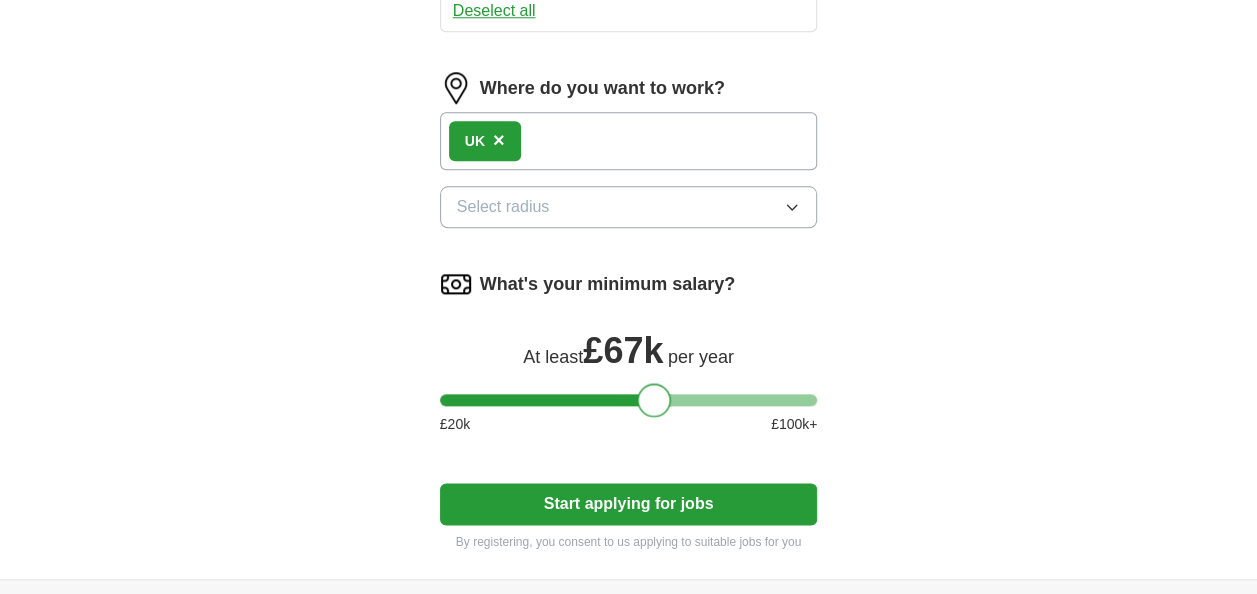 click at bounding box center (629, 400) 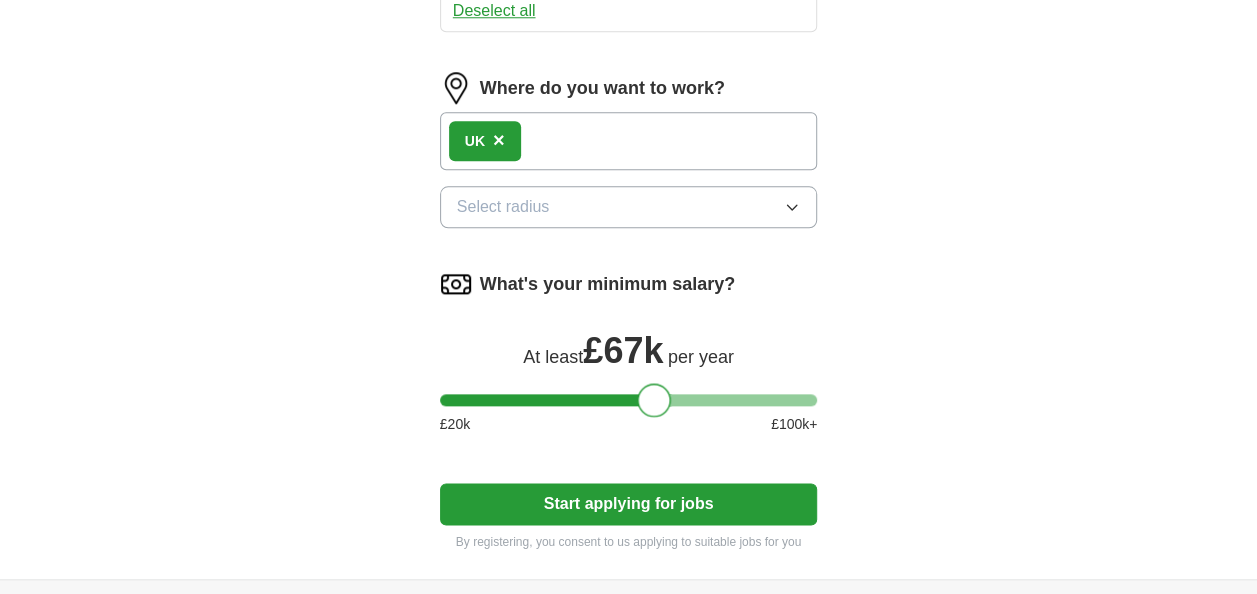 click at bounding box center [654, 400] 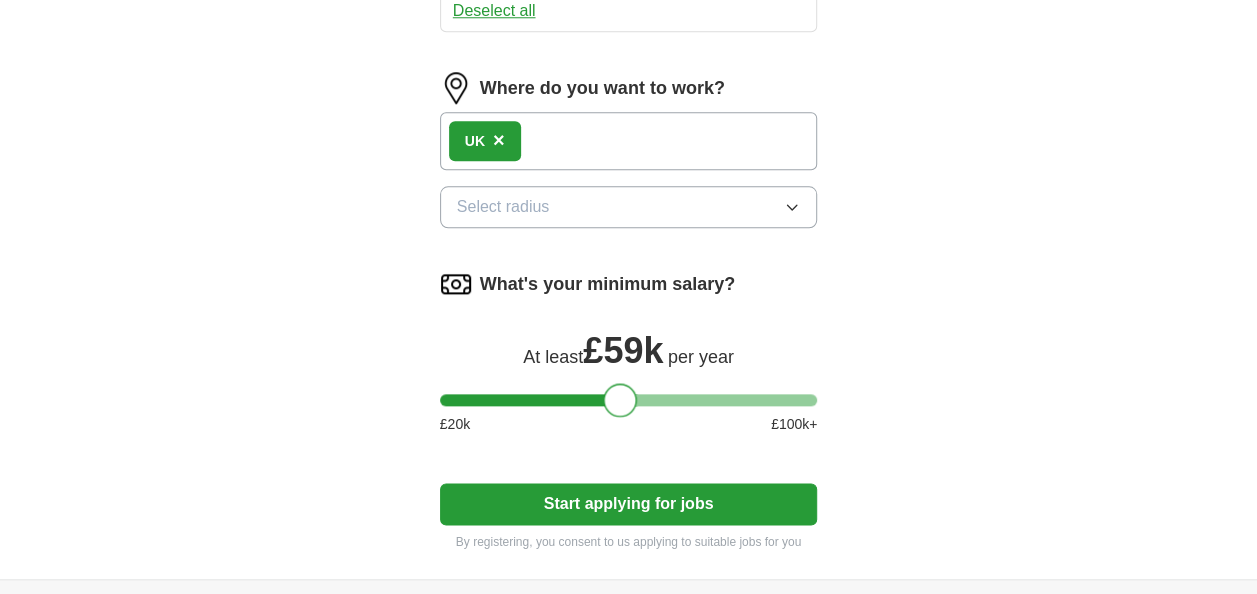 click at bounding box center [629, 400] 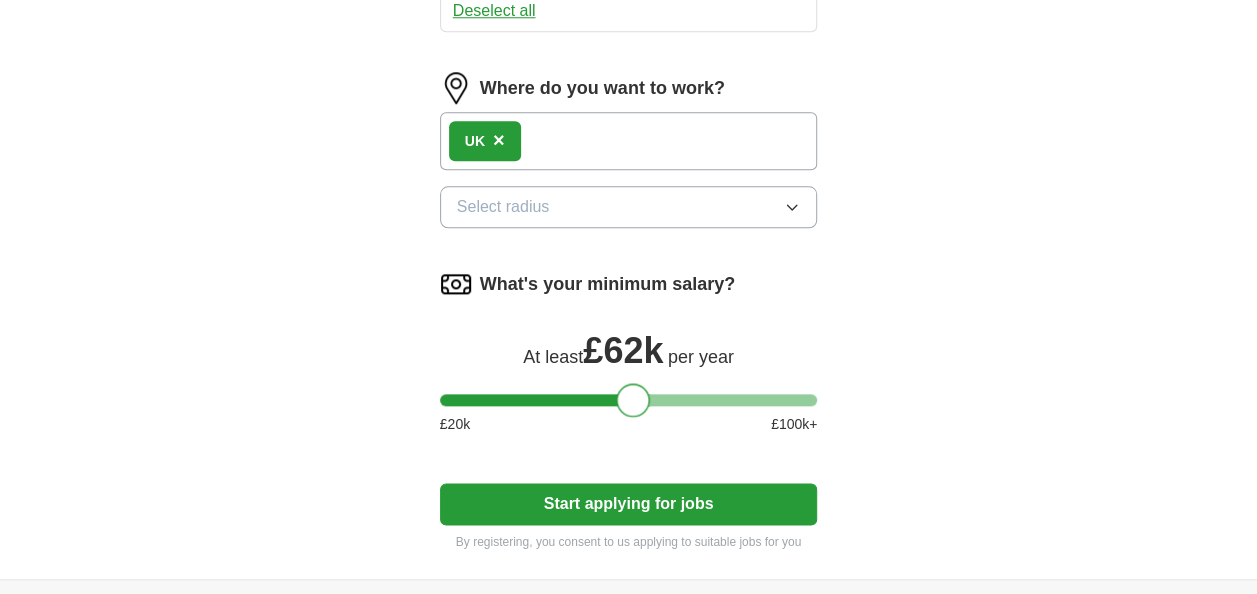 click at bounding box center [629, 400] 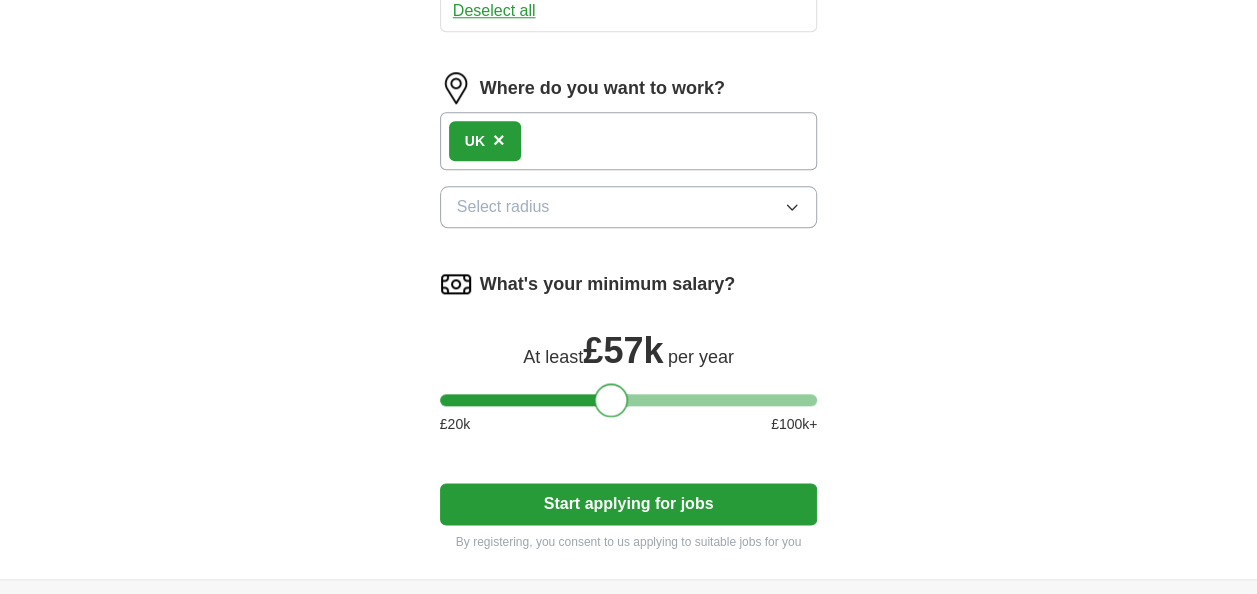 click at bounding box center (629, 400) 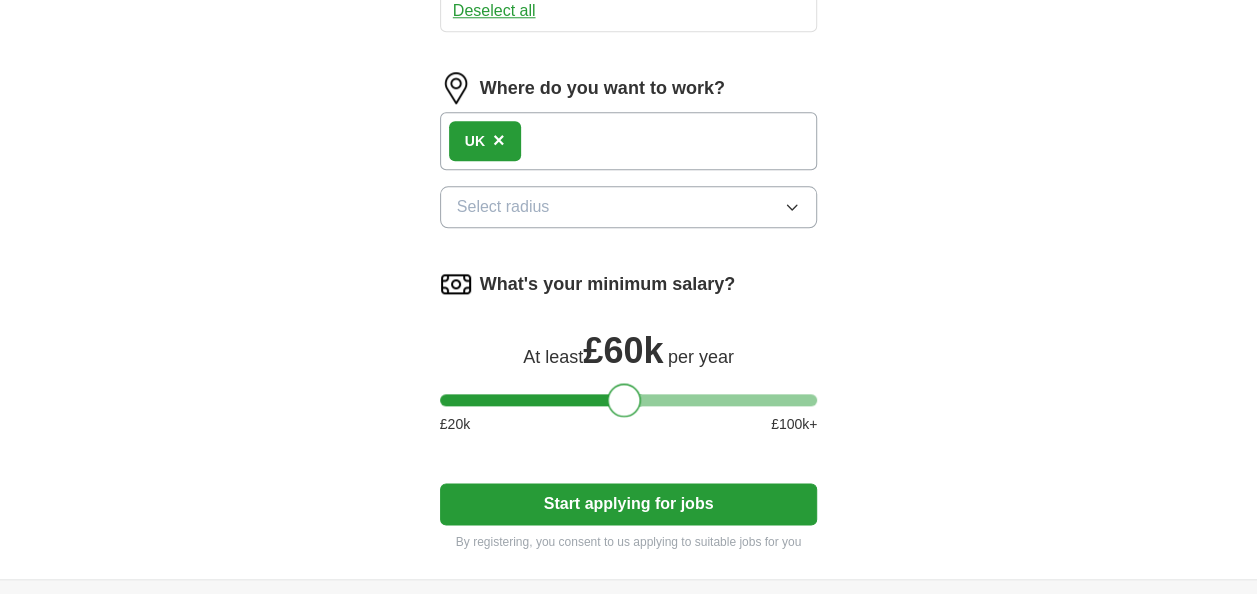 click at bounding box center [629, 400] 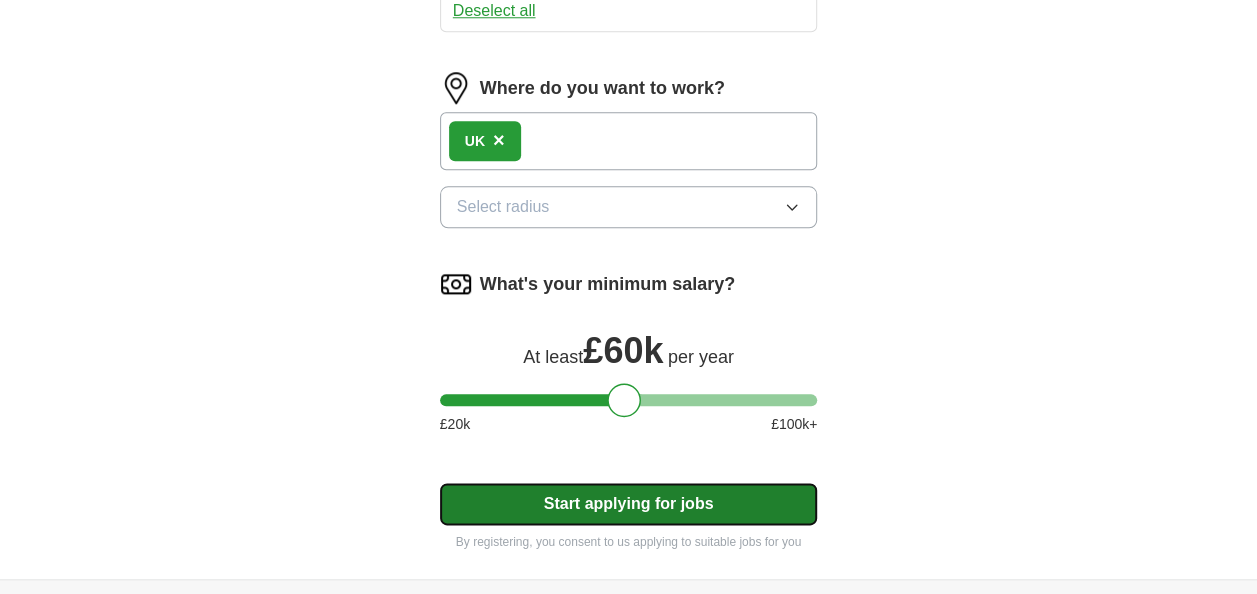 click on "Start applying for jobs" at bounding box center (629, 504) 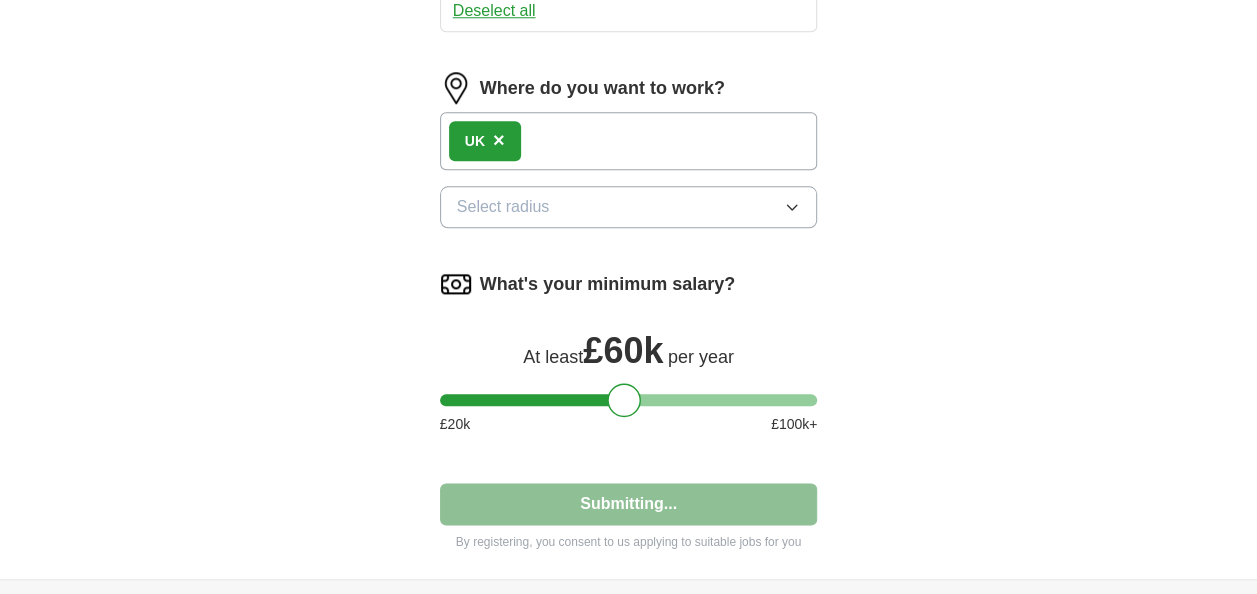 select on "**" 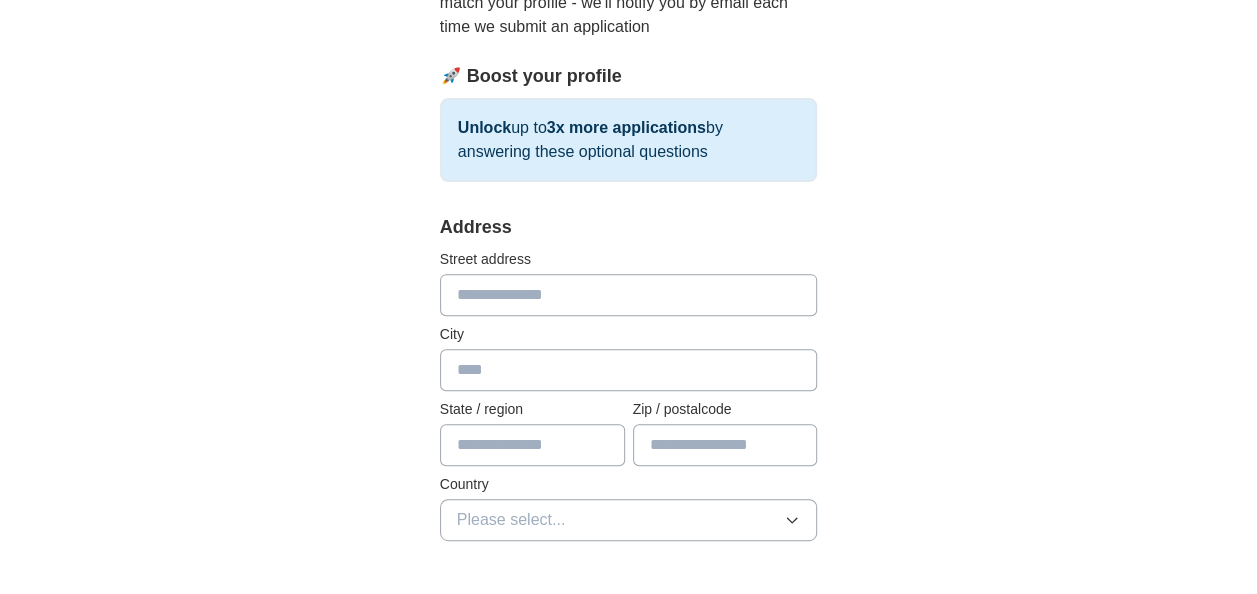 scroll, scrollTop: 0, scrollLeft: 0, axis: both 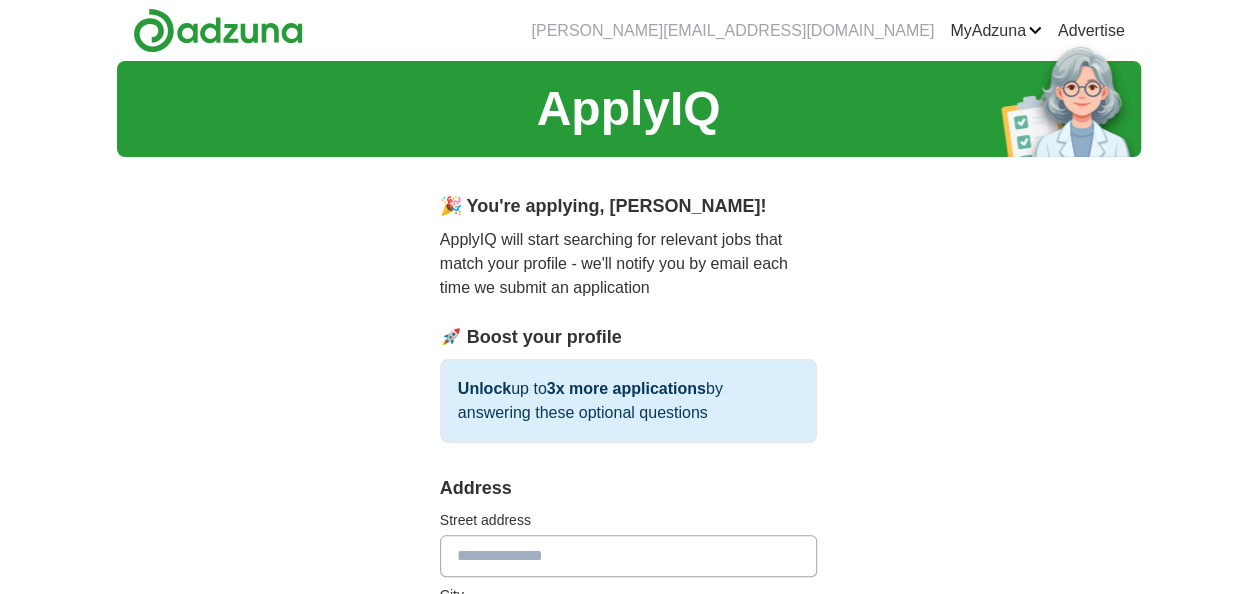 click at bounding box center (629, 556) 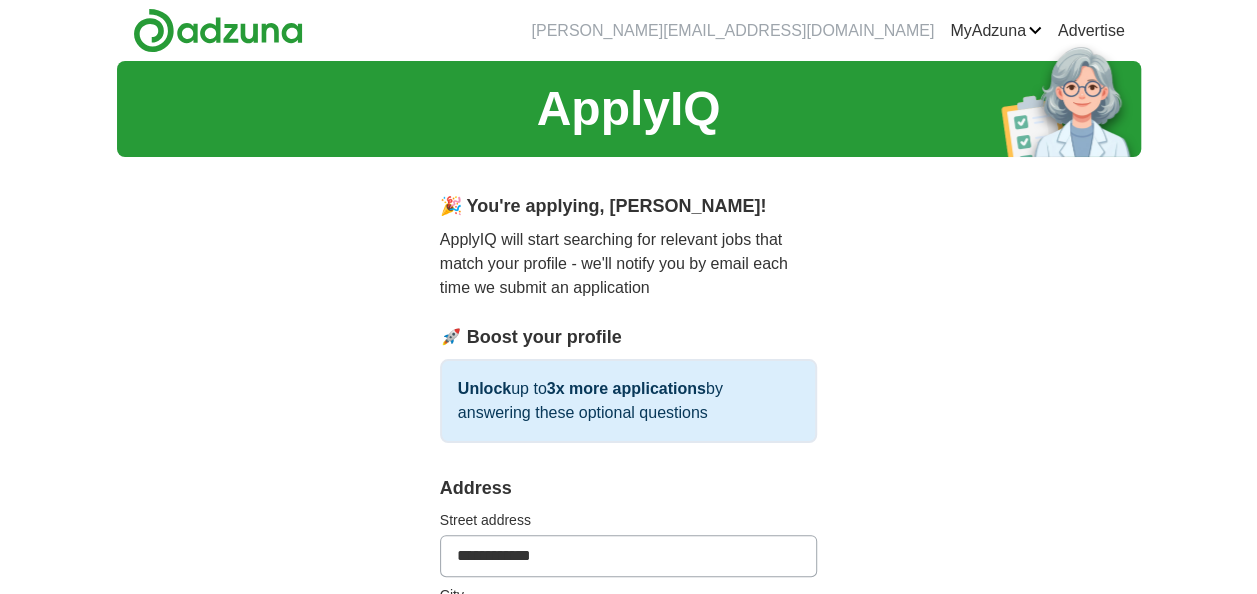 type on "**********" 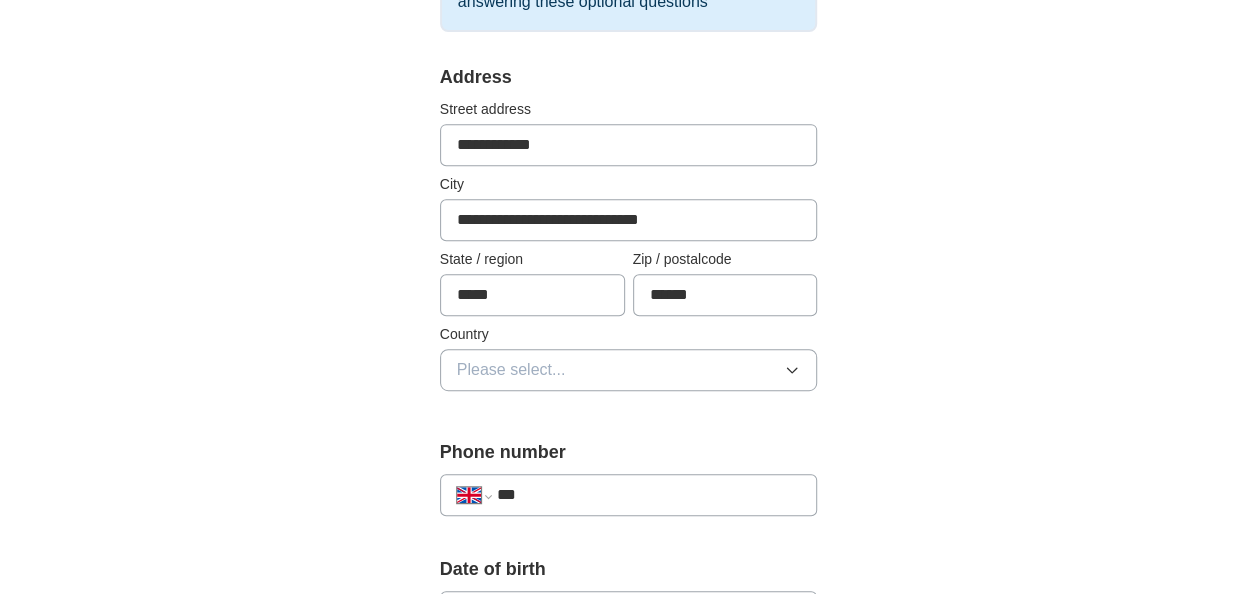 scroll, scrollTop: 440, scrollLeft: 0, axis: vertical 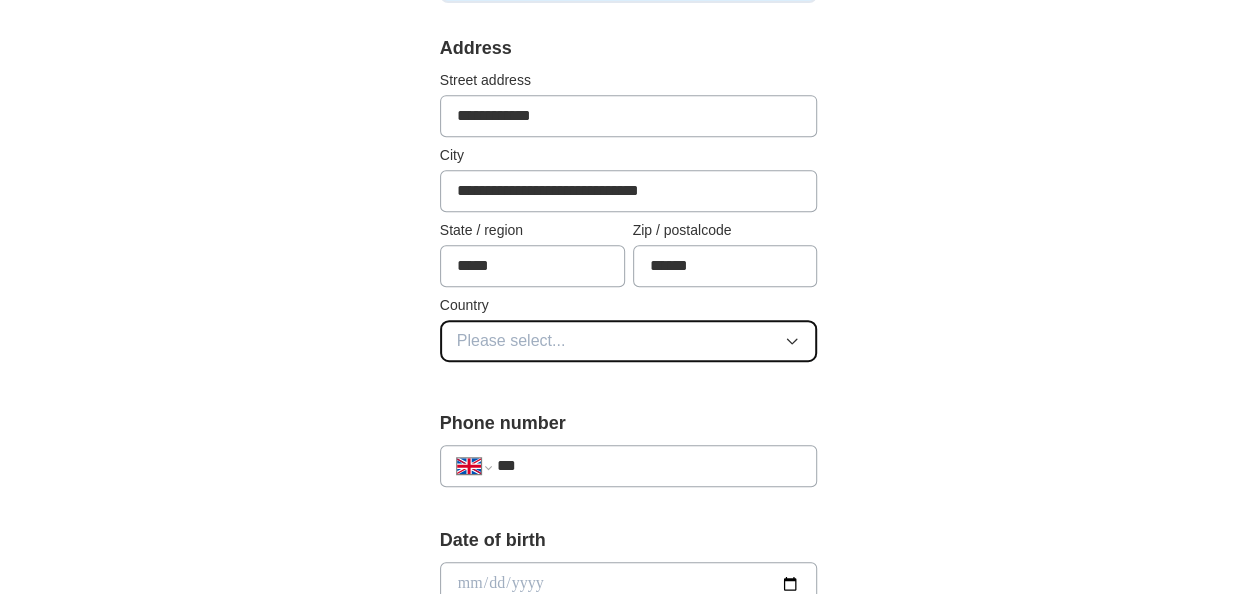 click on "Please select..." at bounding box center (629, 341) 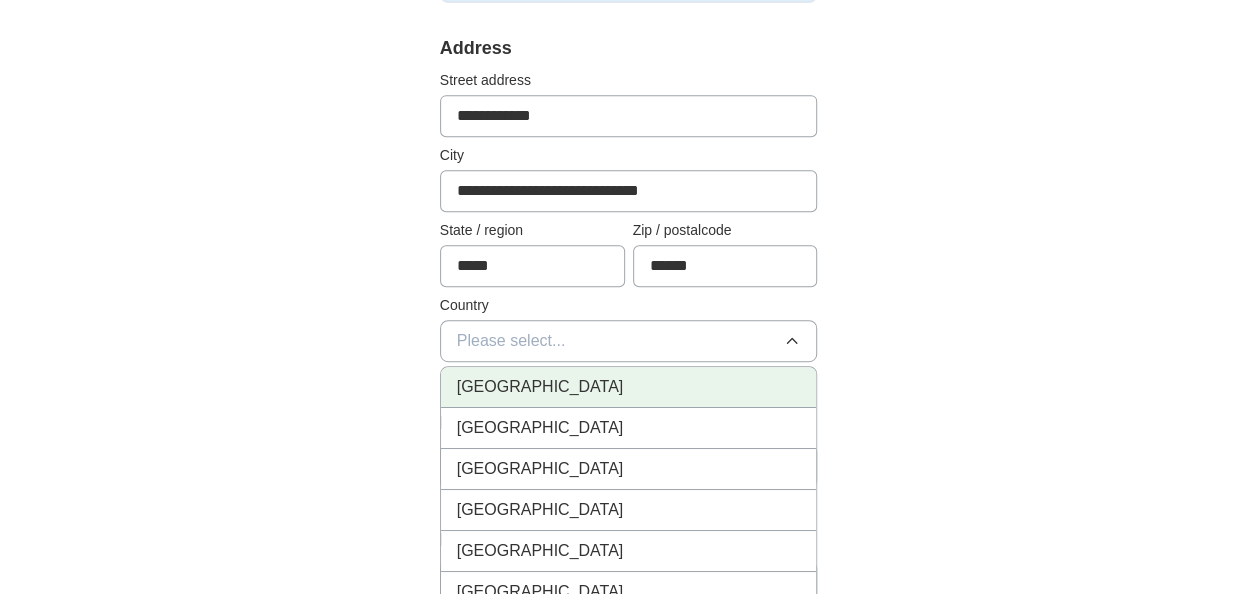 click on "[GEOGRAPHIC_DATA]" at bounding box center (629, 387) 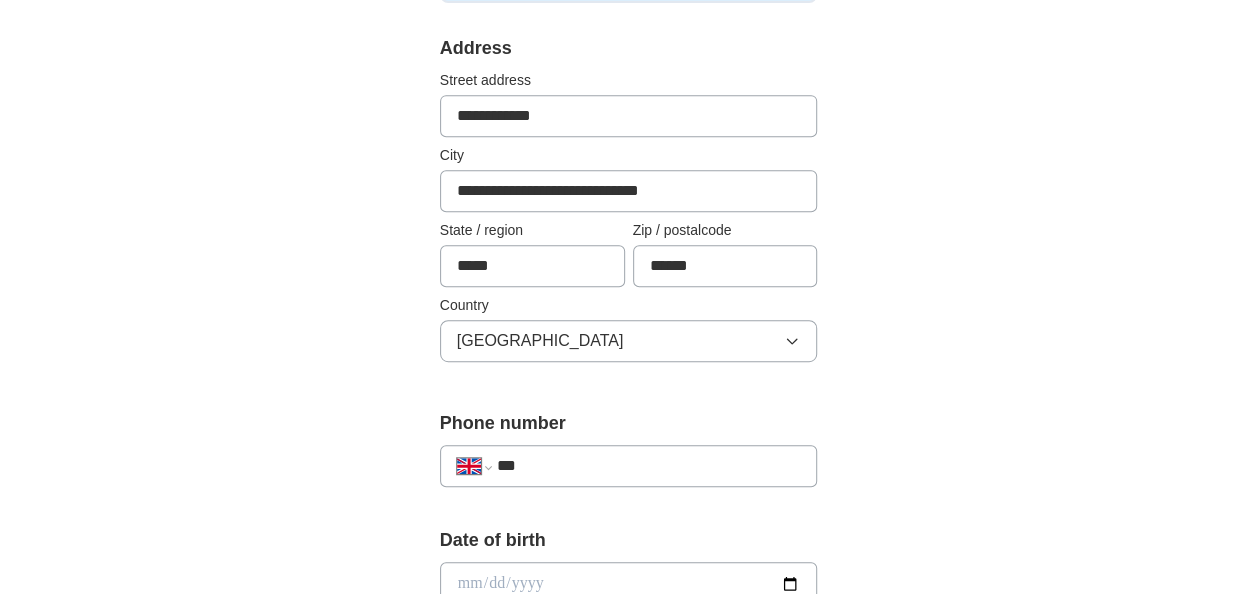 click on "***" at bounding box center [649, 466] 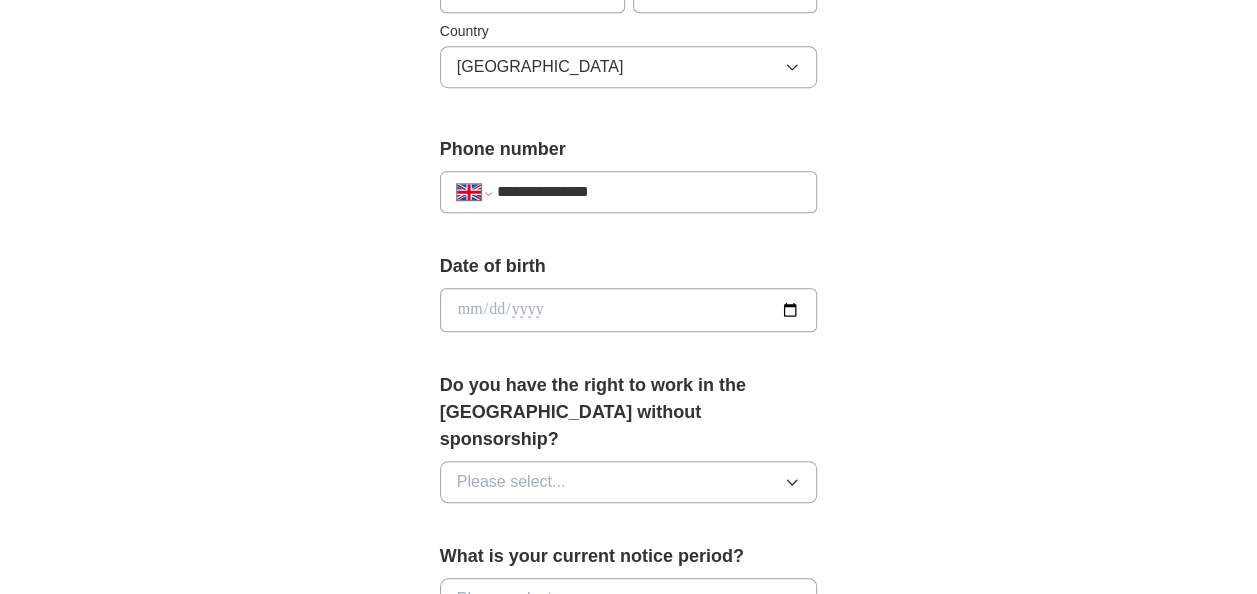 scroll, scrollTop: 720, scrollLeft: 0, axis: vertical 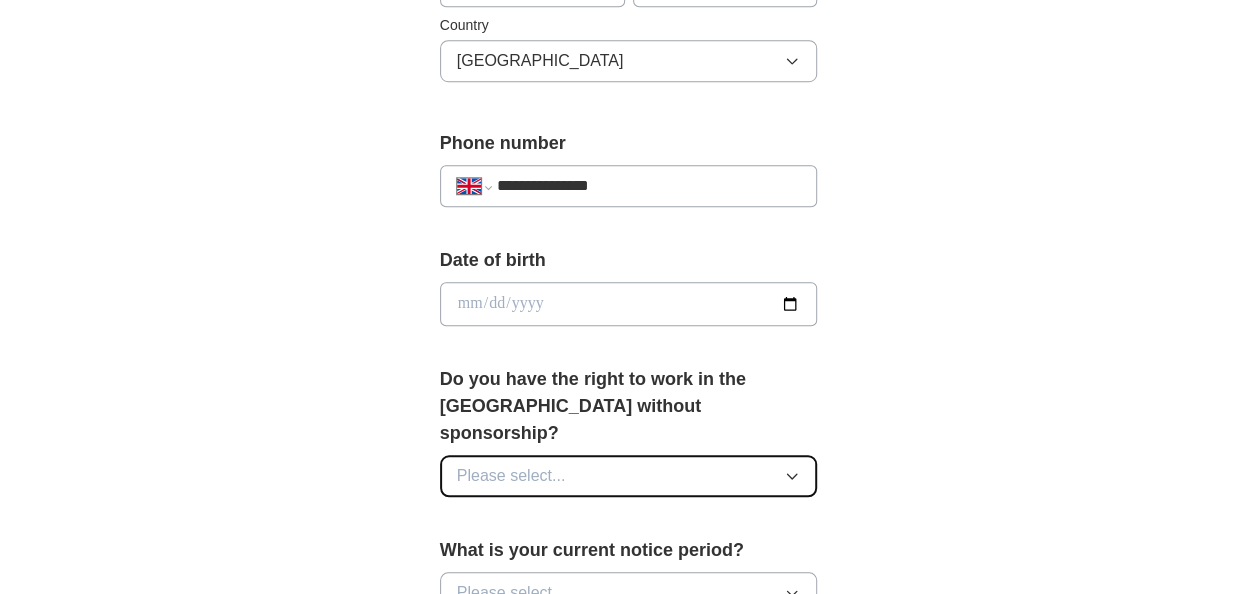 click 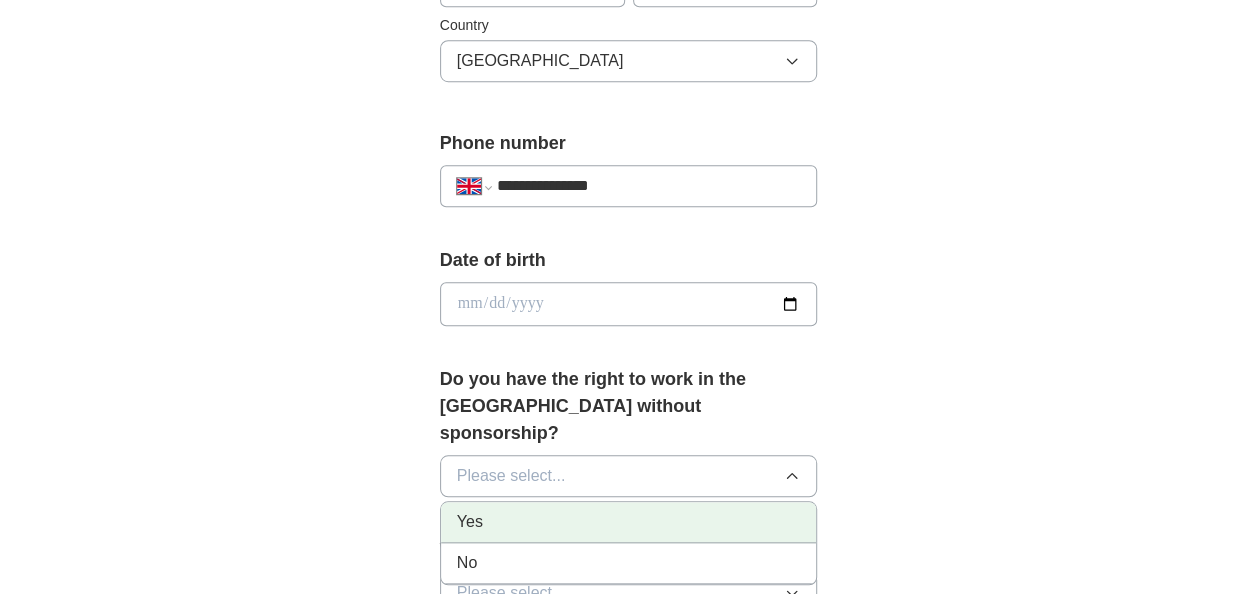 click on "Yes" at bounding box center (629, 522) 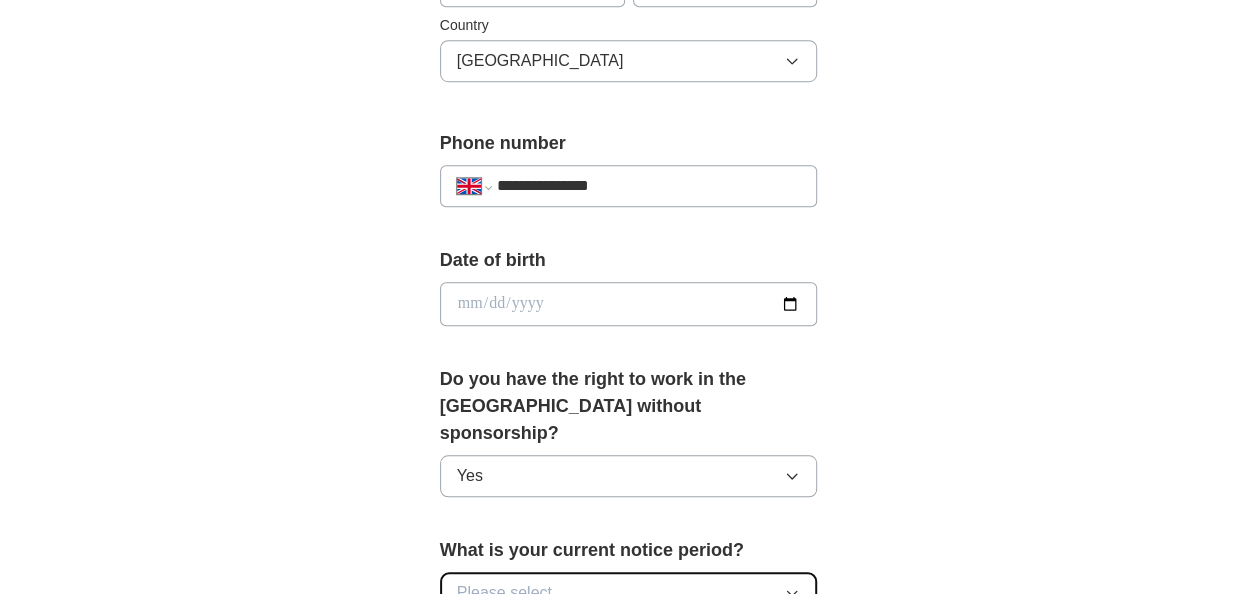 click 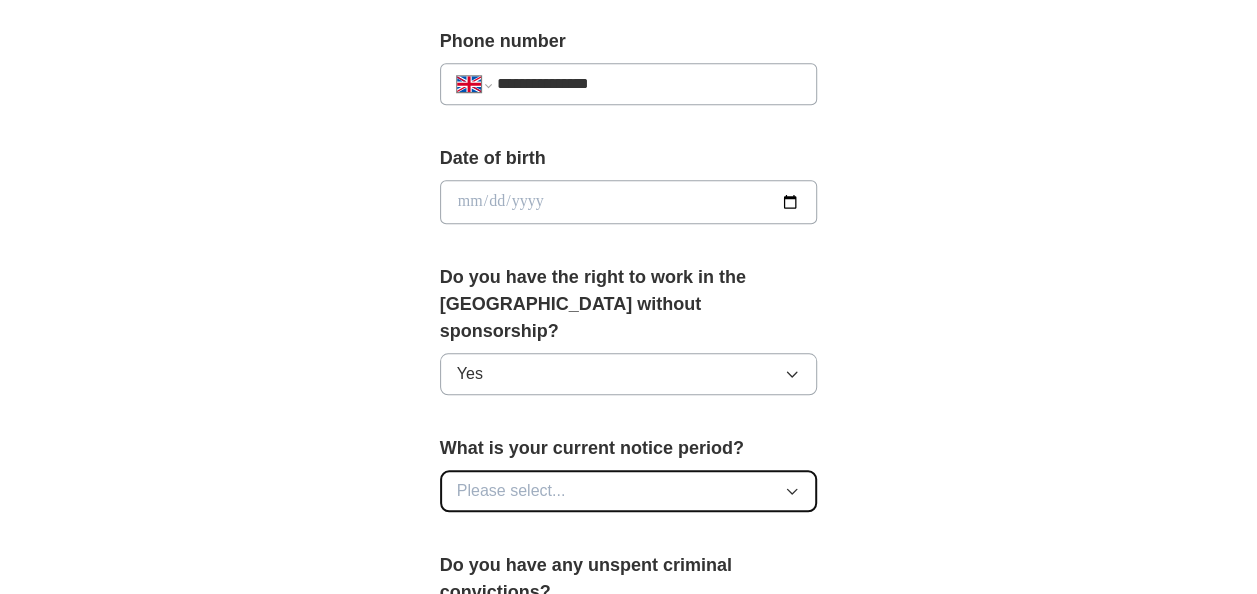 scroll, scrollTop: 840, scrollLeft: 0, axis: vertical 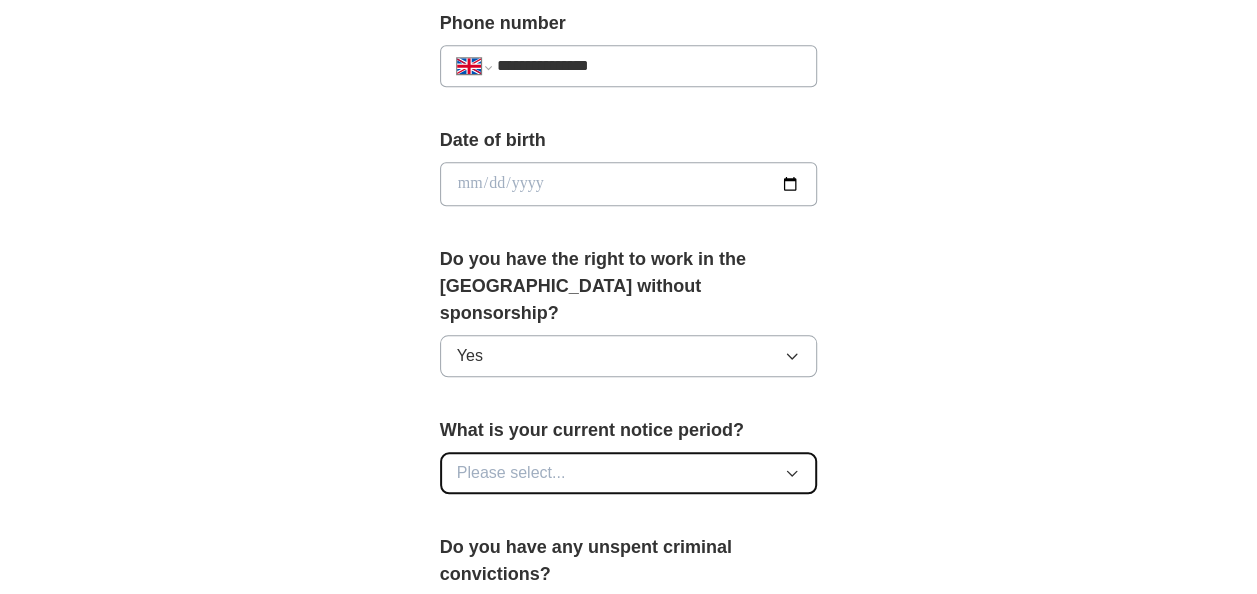 click 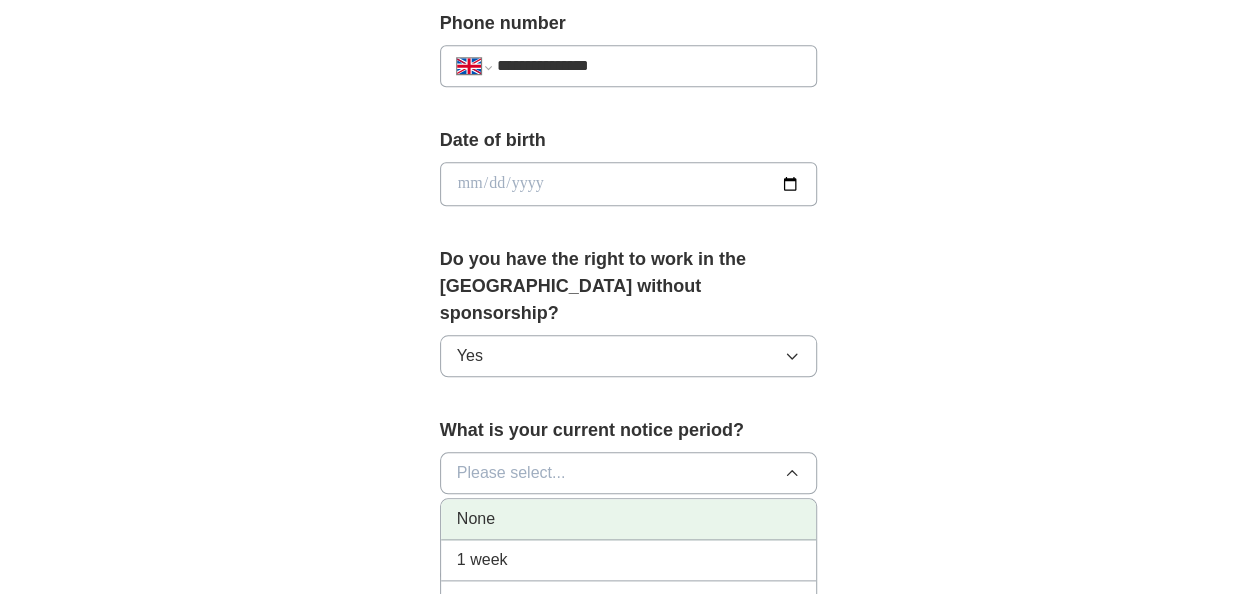 click on "None" at bounding box center [629, 519] 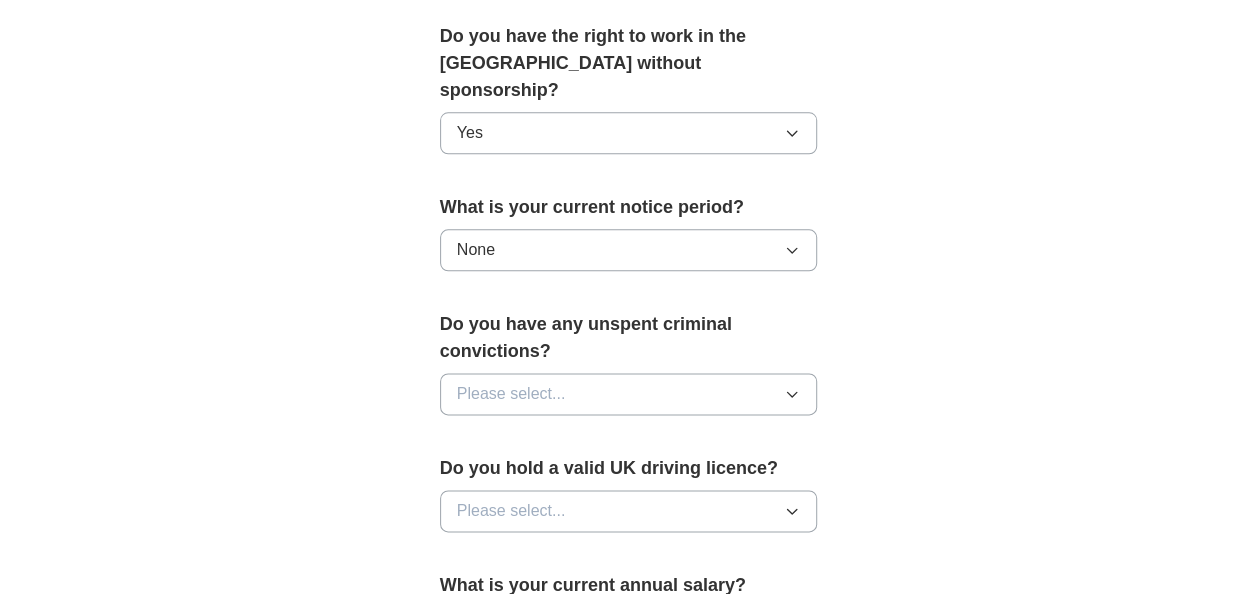 scroll, scrollTop: 1080, scrollLeft: 0, axis: vertical 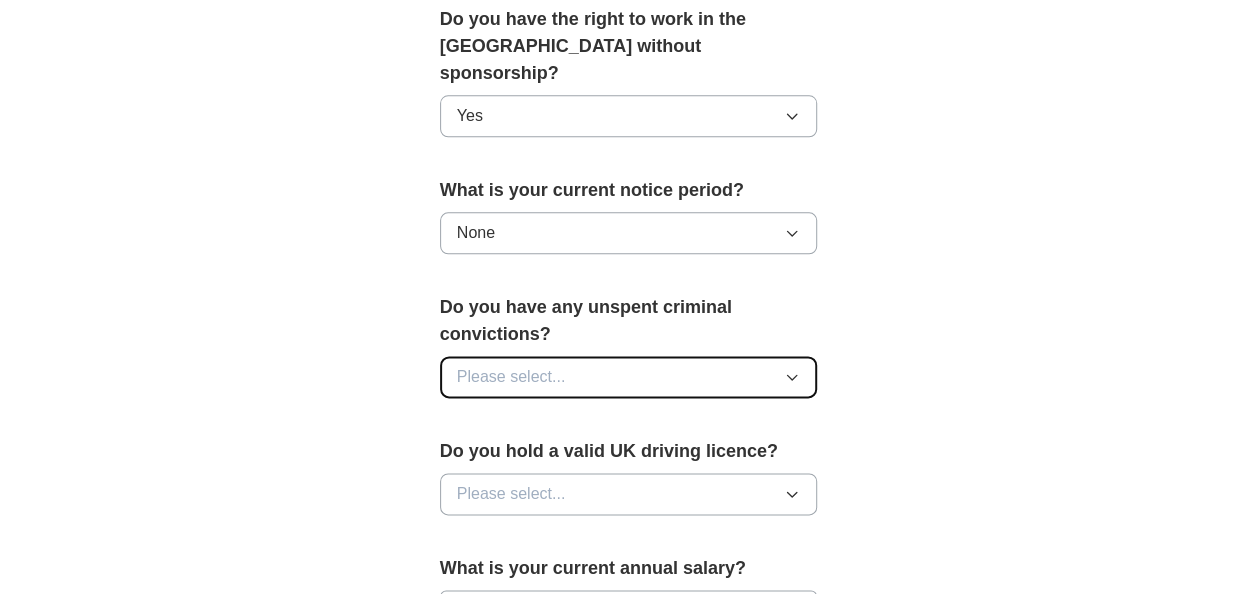 click 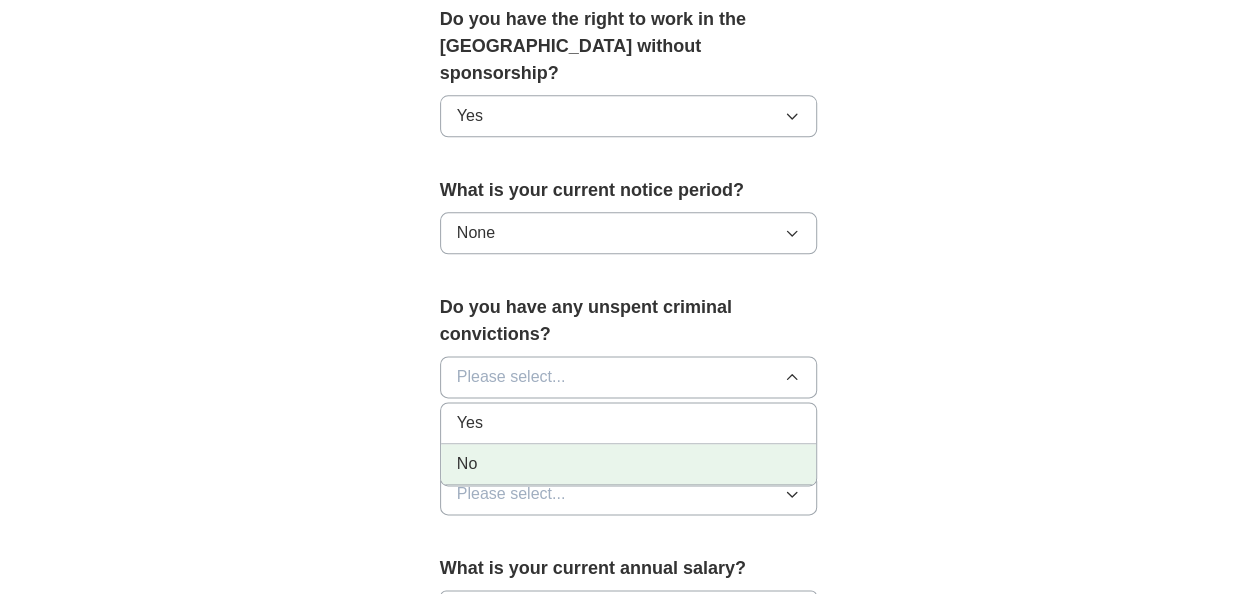 click on "No" at bounding box center (629, 464) 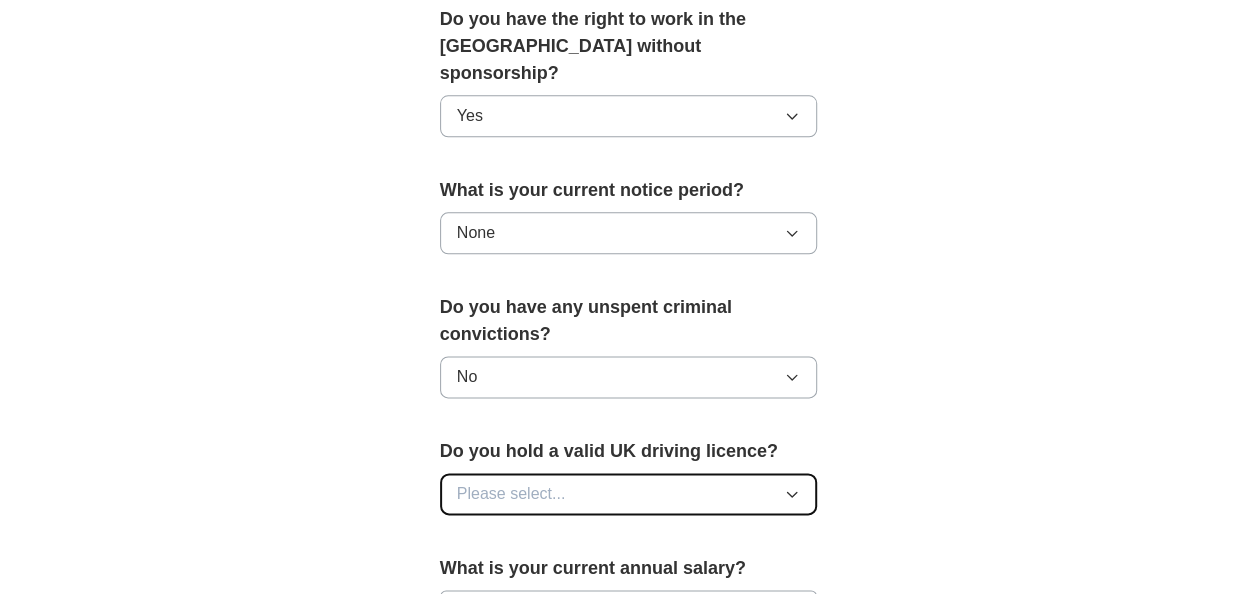 click on "Please select..." at bounding box center [629, 494] 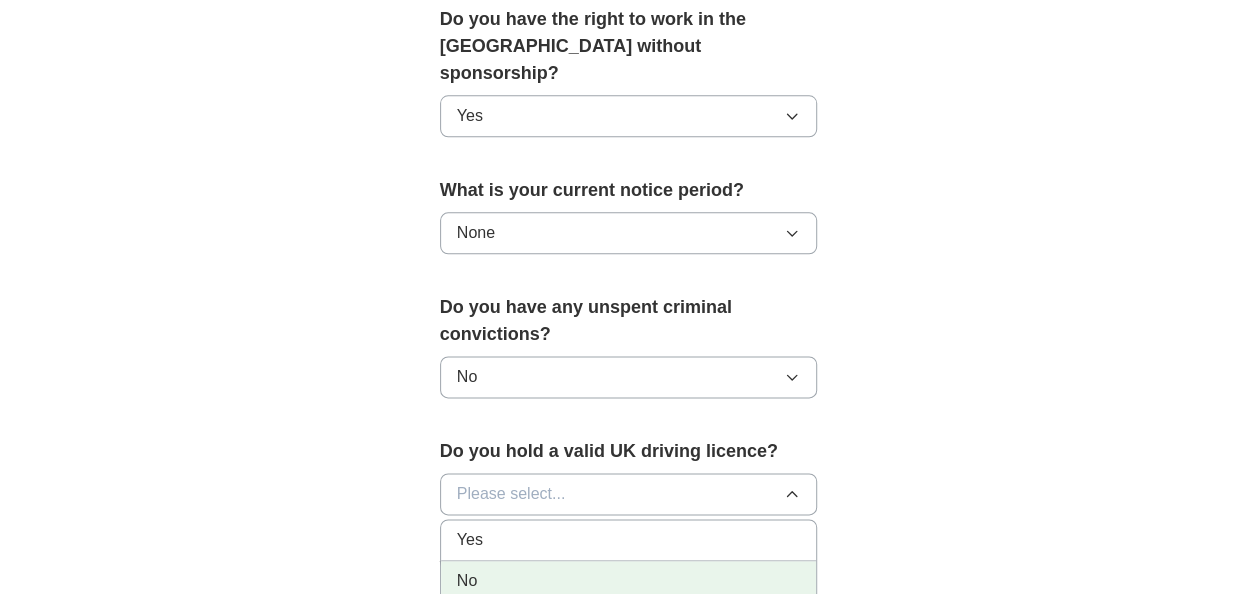 click on "No" at bounding box center (629, 581) 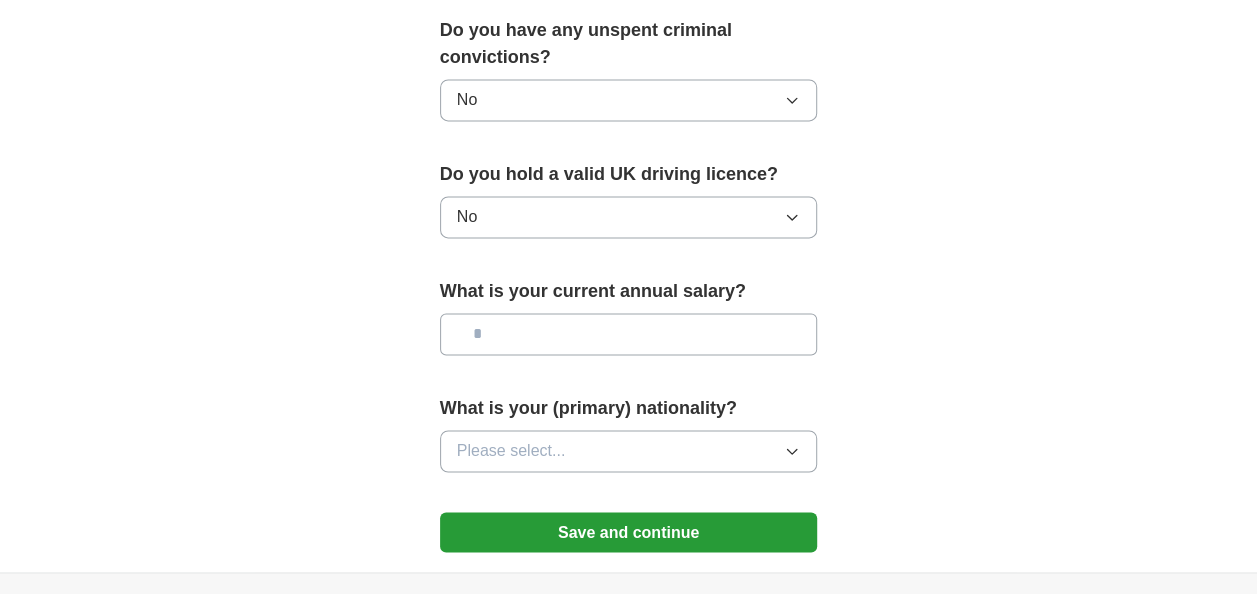 scroll, scrollTop: 1360, scrollLeft: 0, axis: vertical 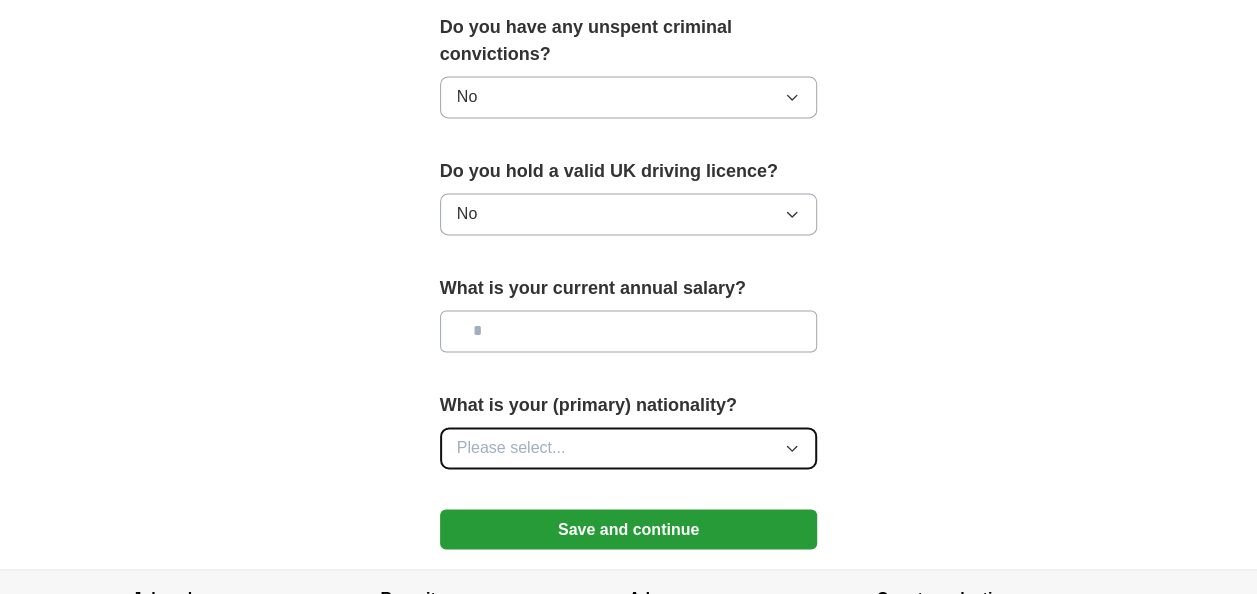 click on "Please select..." at bounding box center (629, 448) 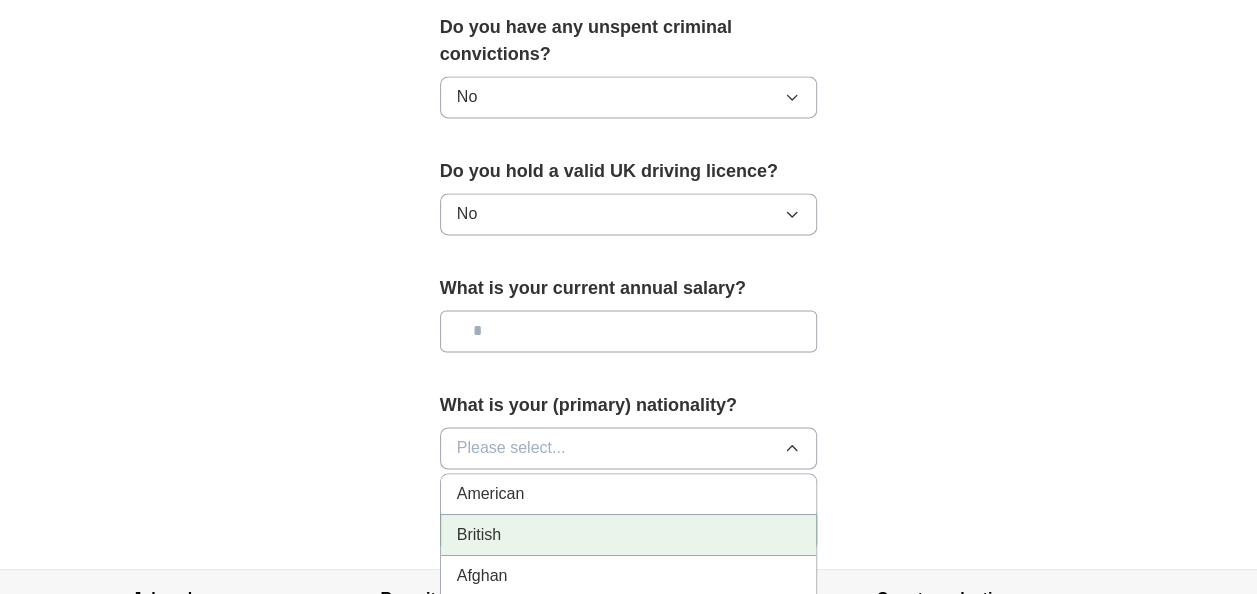 click on "British" at bounding box center (629, 535) 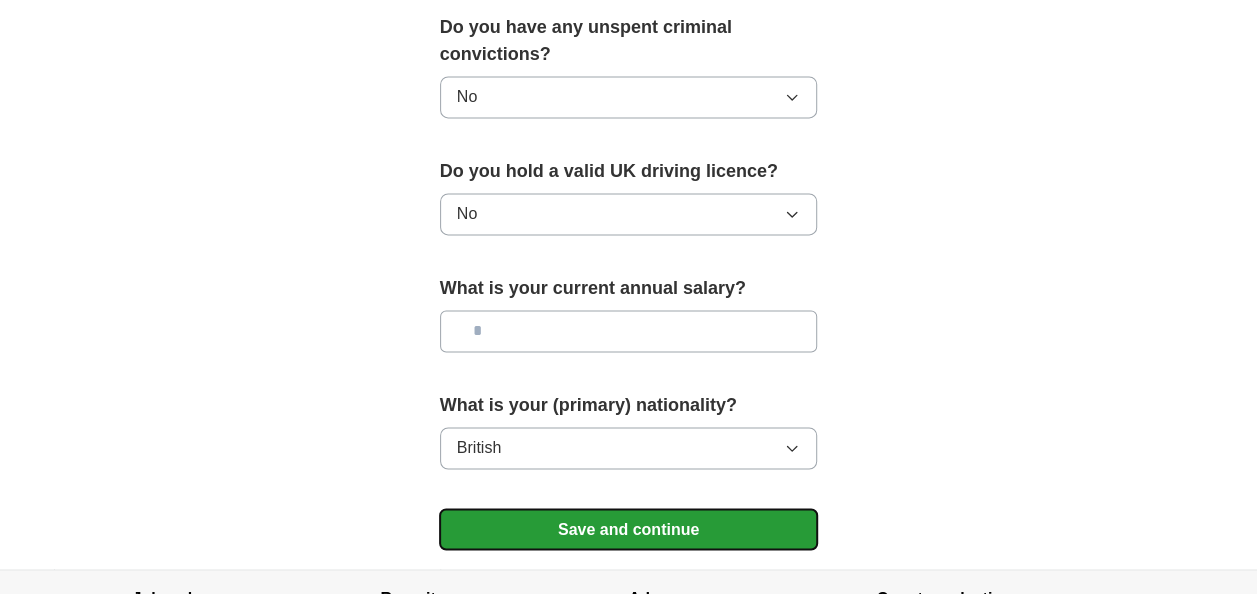 click on "Save and continue" at bounding box center (629, 529) 